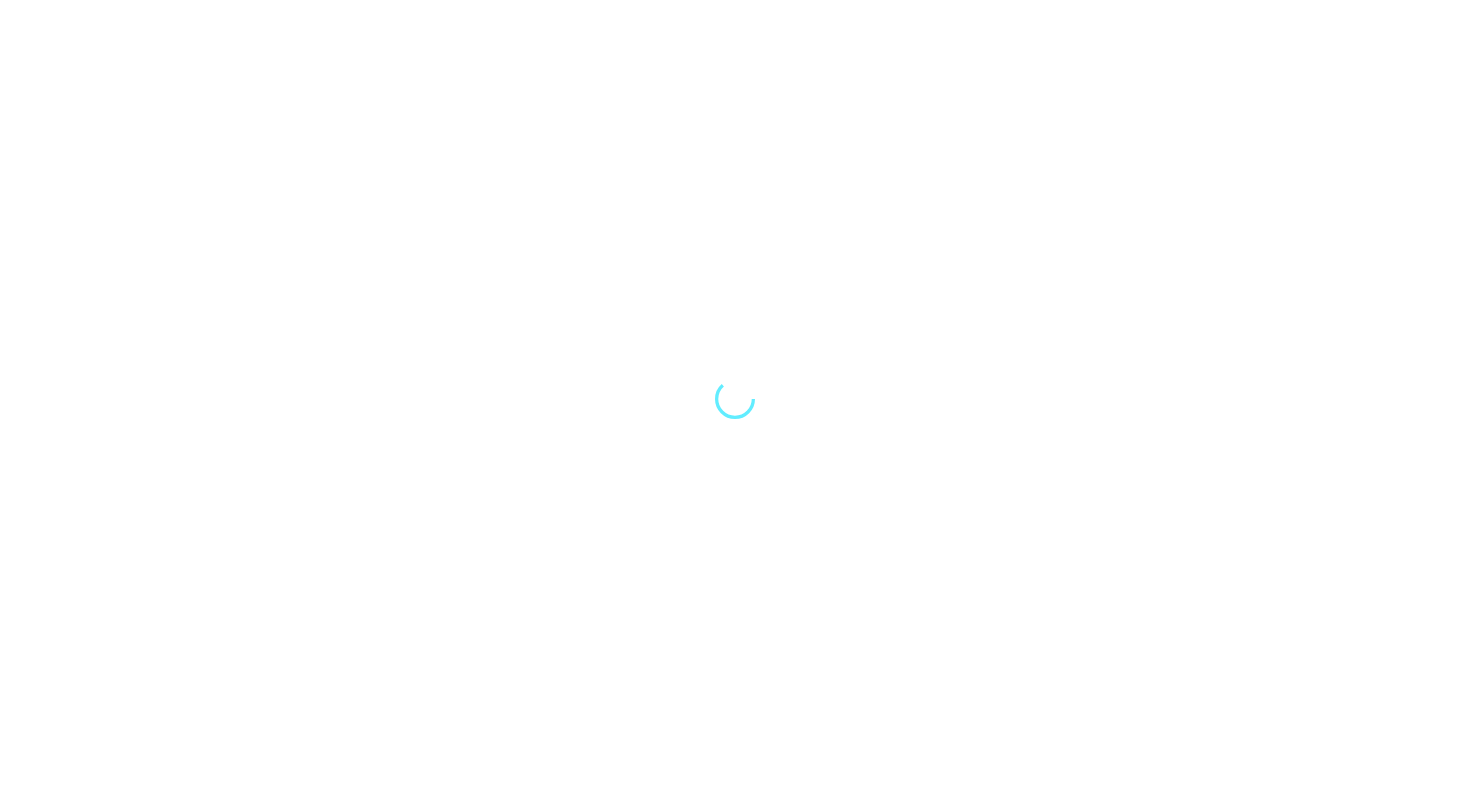 scroll, scrollTop: 0, scrollLeft: 0, axis: both 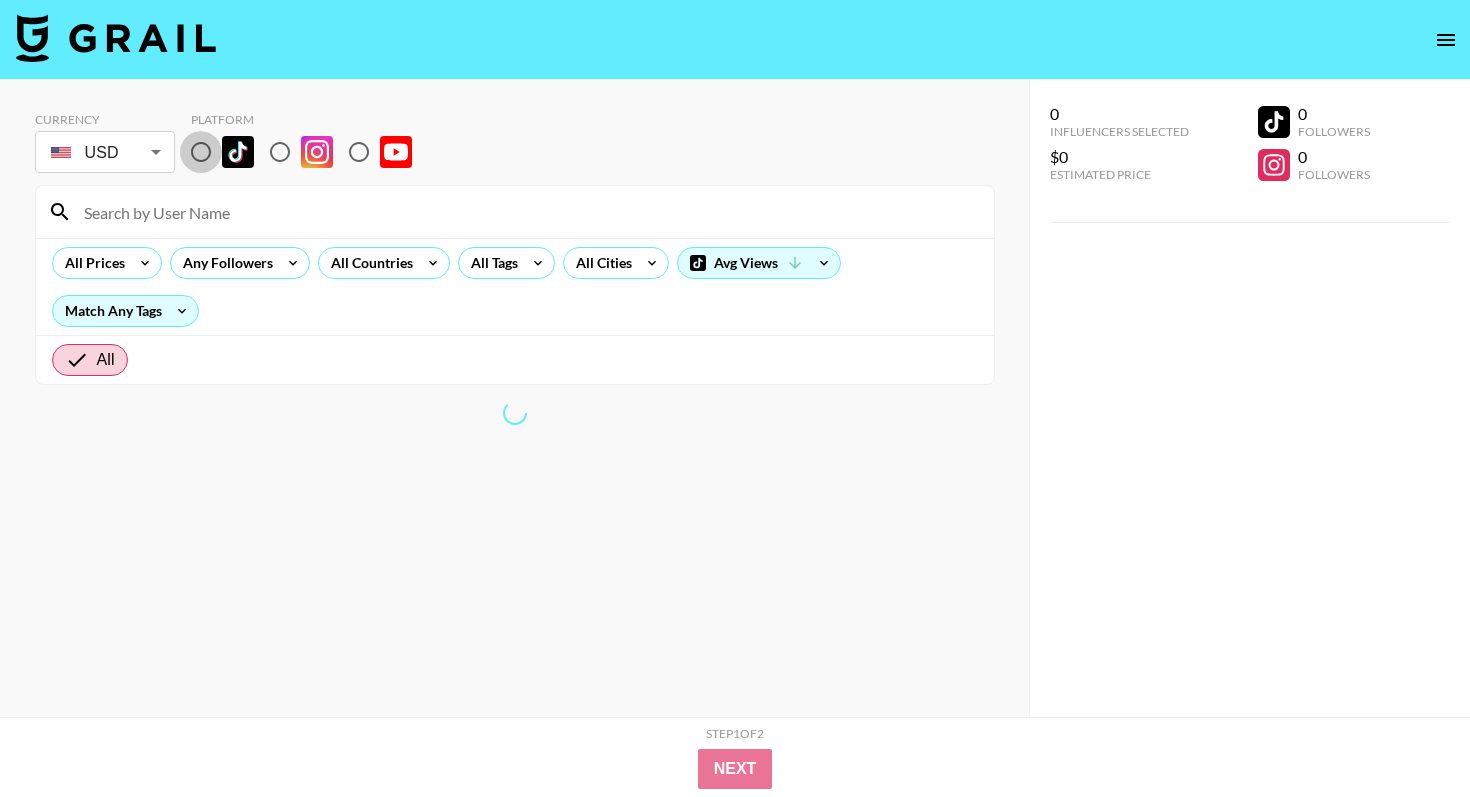 click at bounding box center (201, 152) 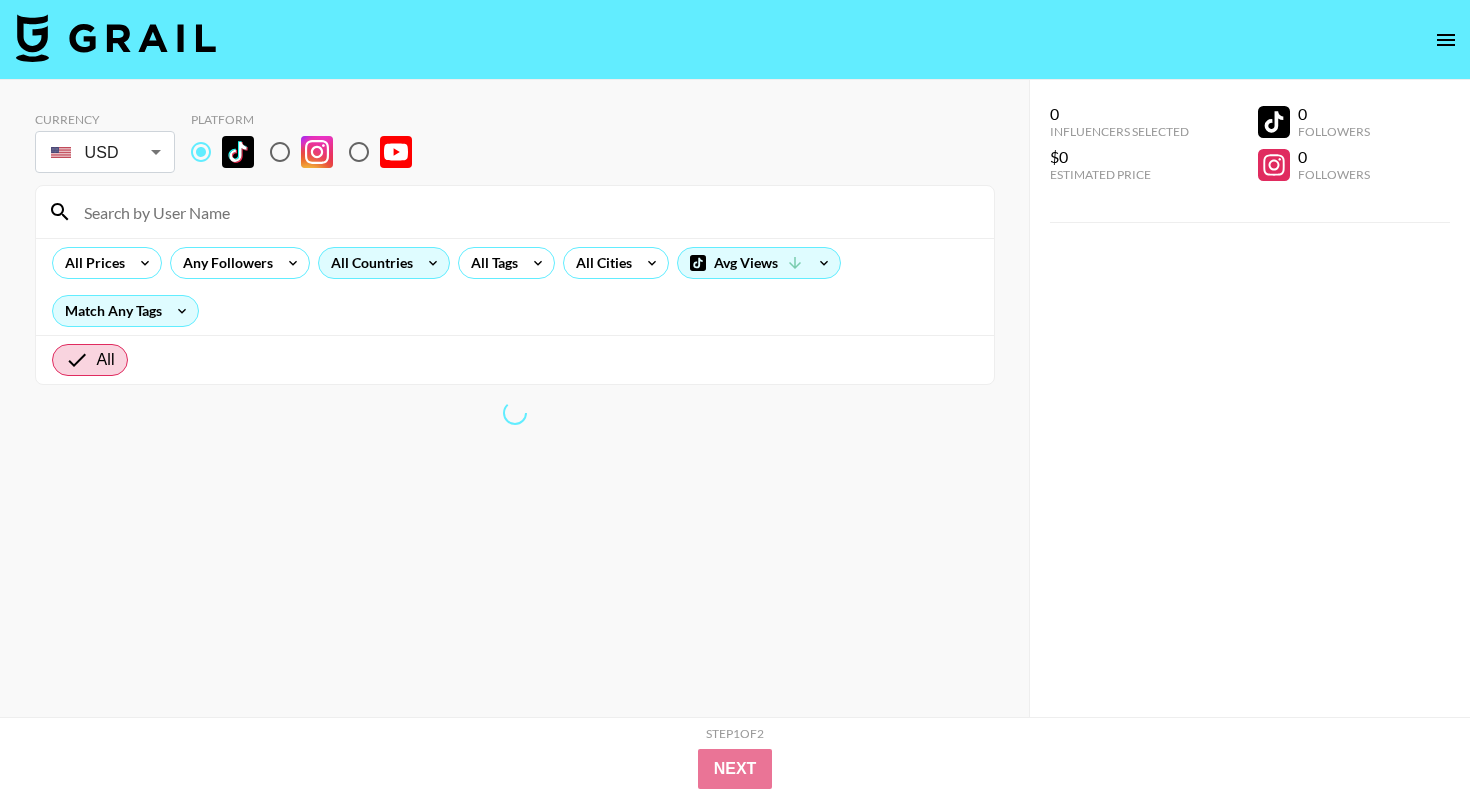 click on "All Countries" at bounding box center [368, 263] 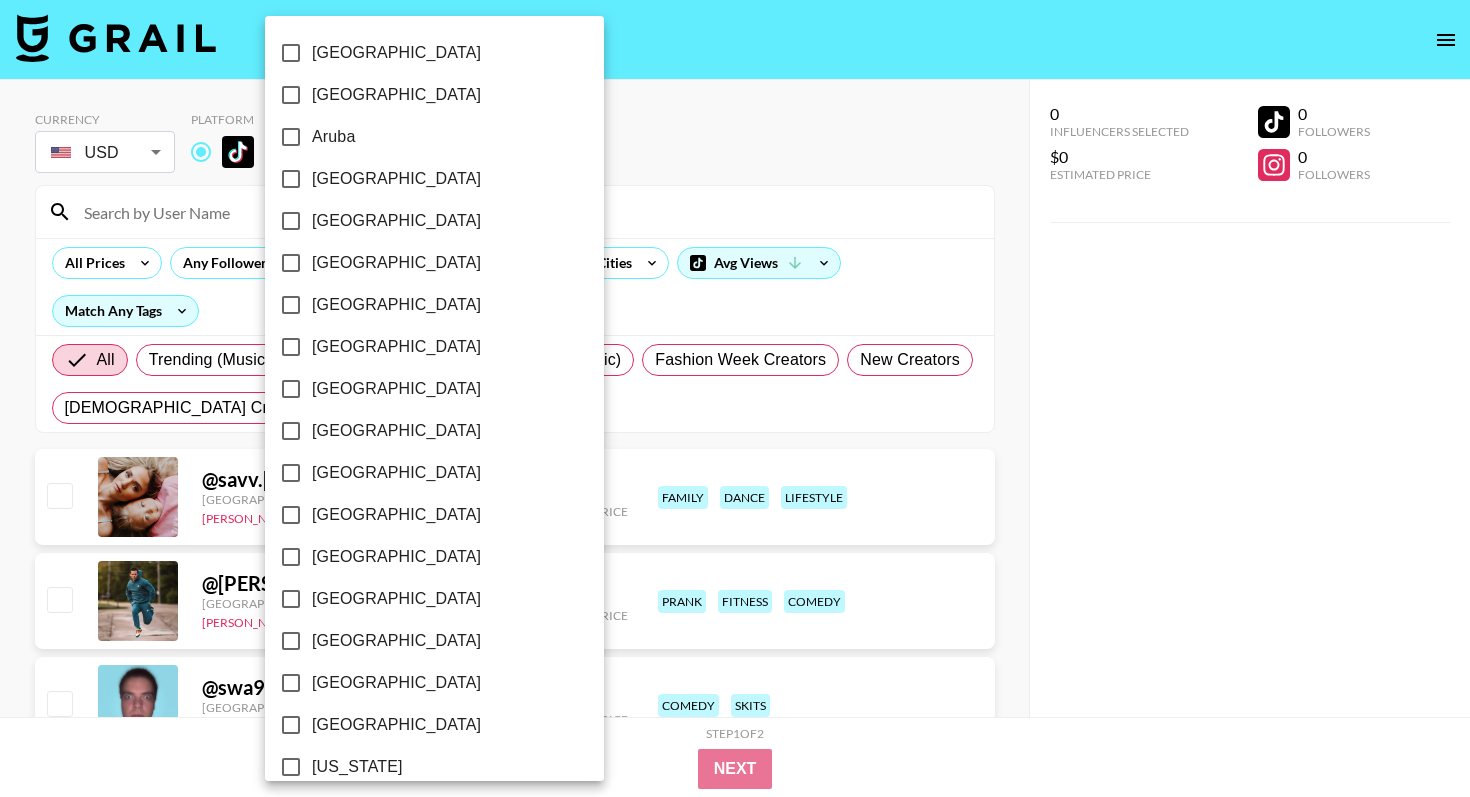 click on "Belgium" at bounding box center [396, 305] 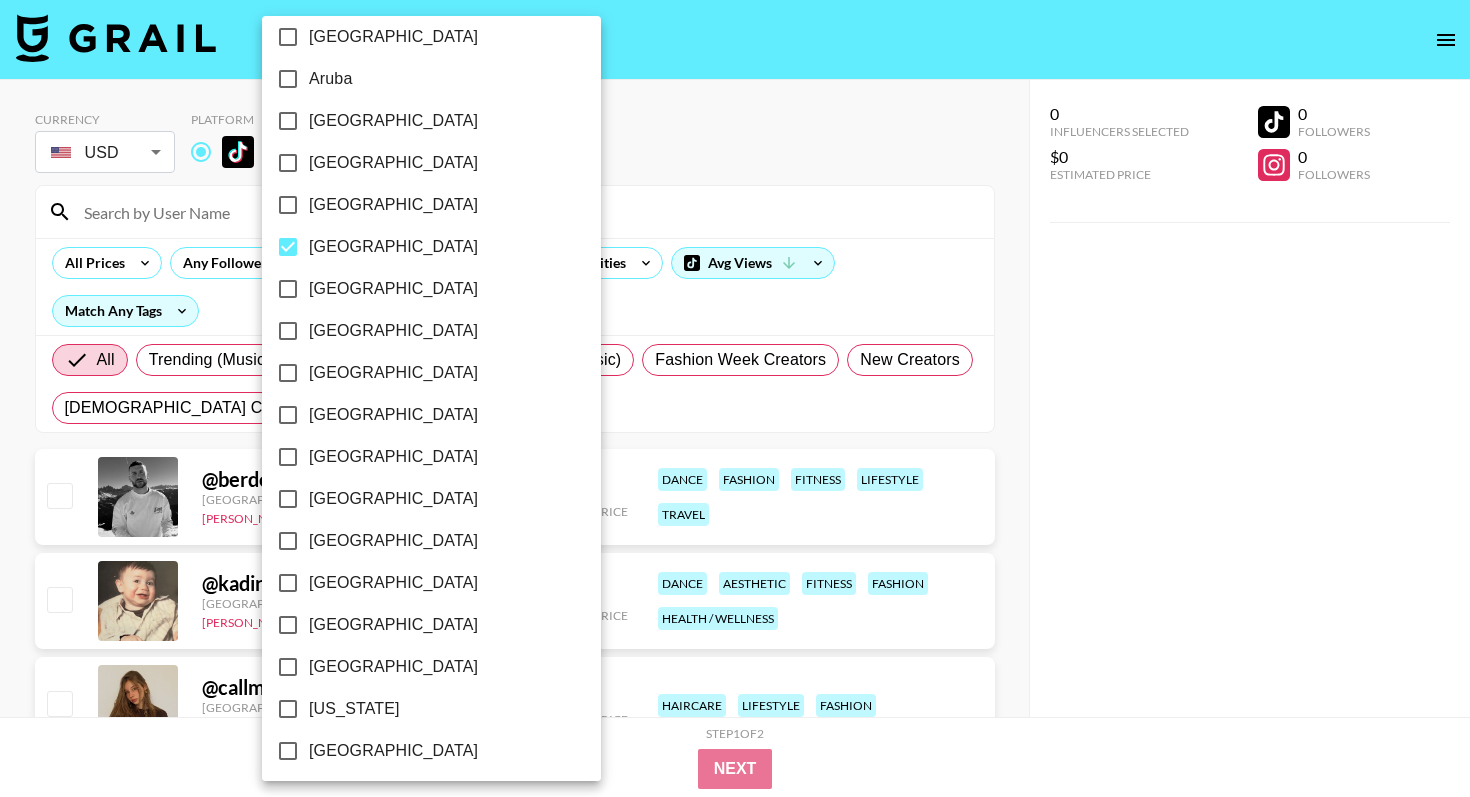 scroll, scrollTop: 62, scrollLeft: 0, axis: vertical 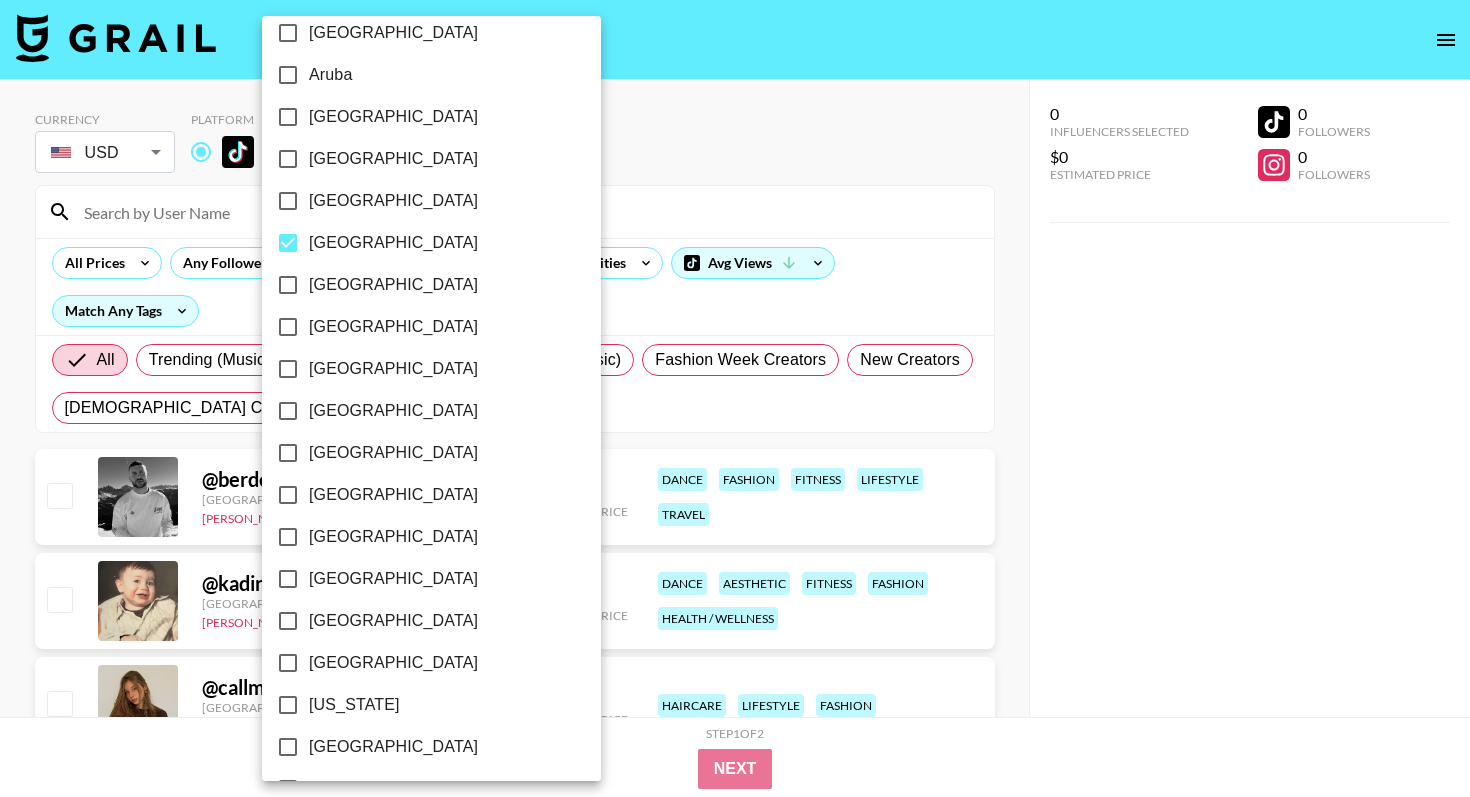 click on "France" at bounding box center [393, 663] 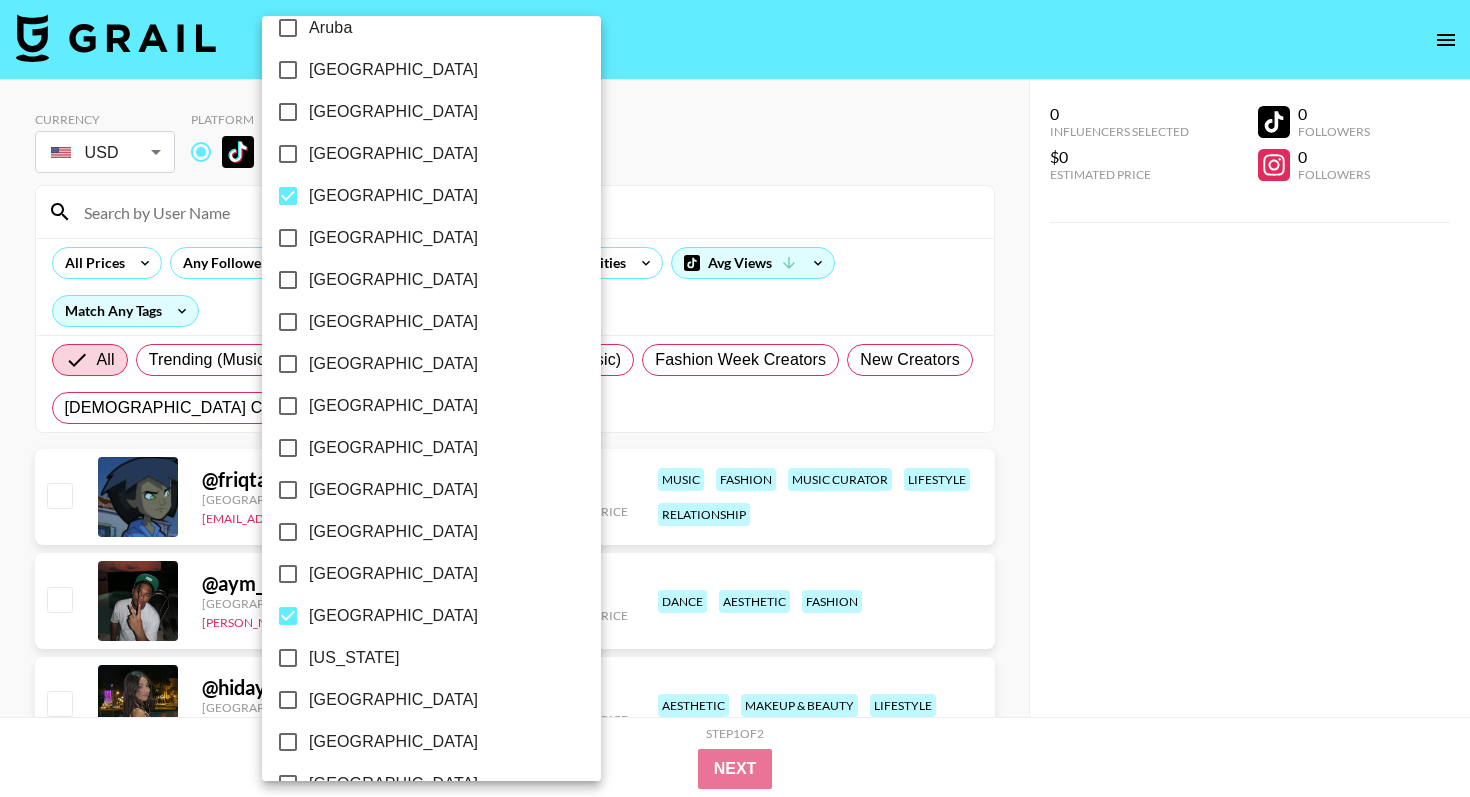 click on "Germany" at bounding box center [393, 700] 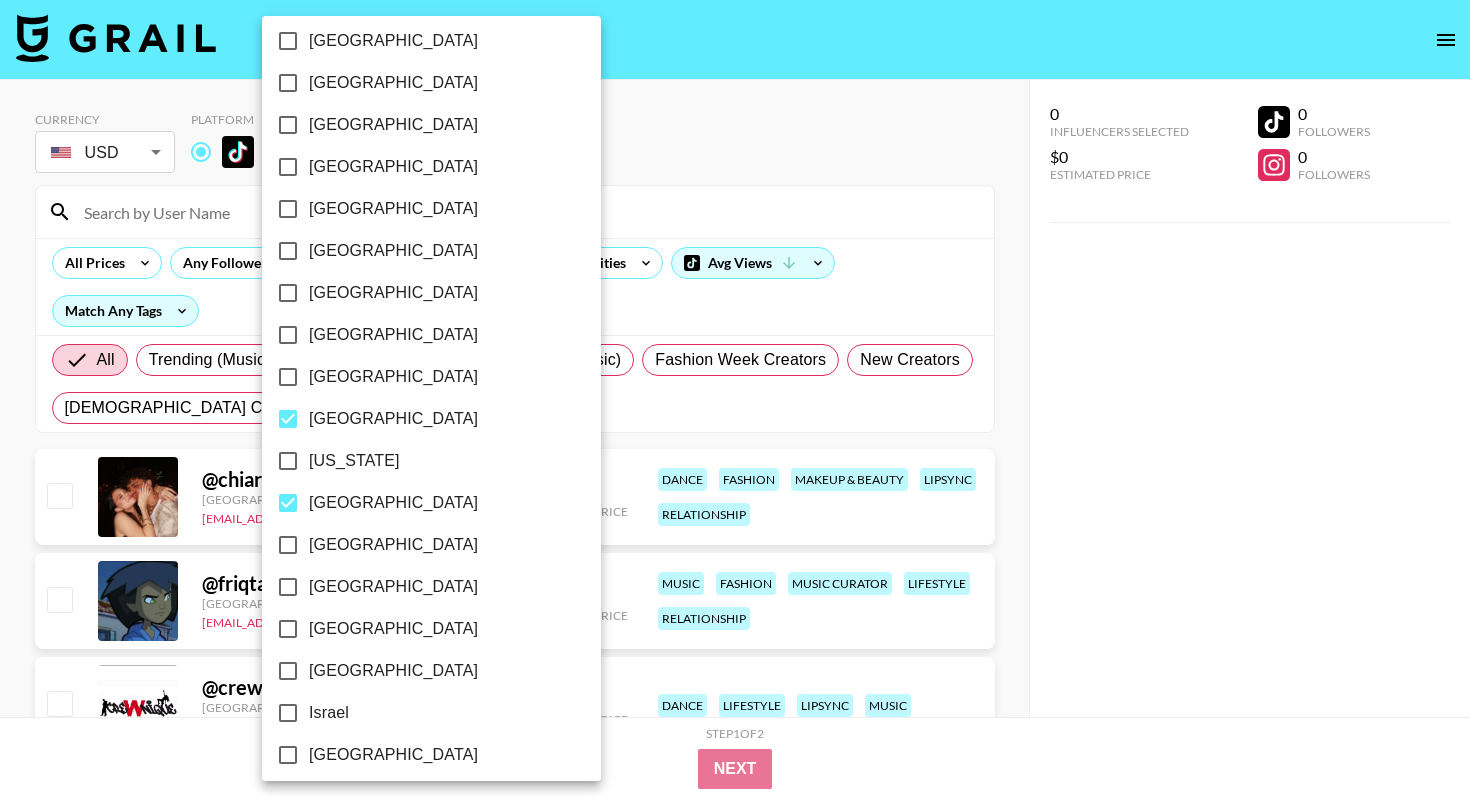 scroll, scrollTop: 323, scrollLeft: 0, axis: vertical 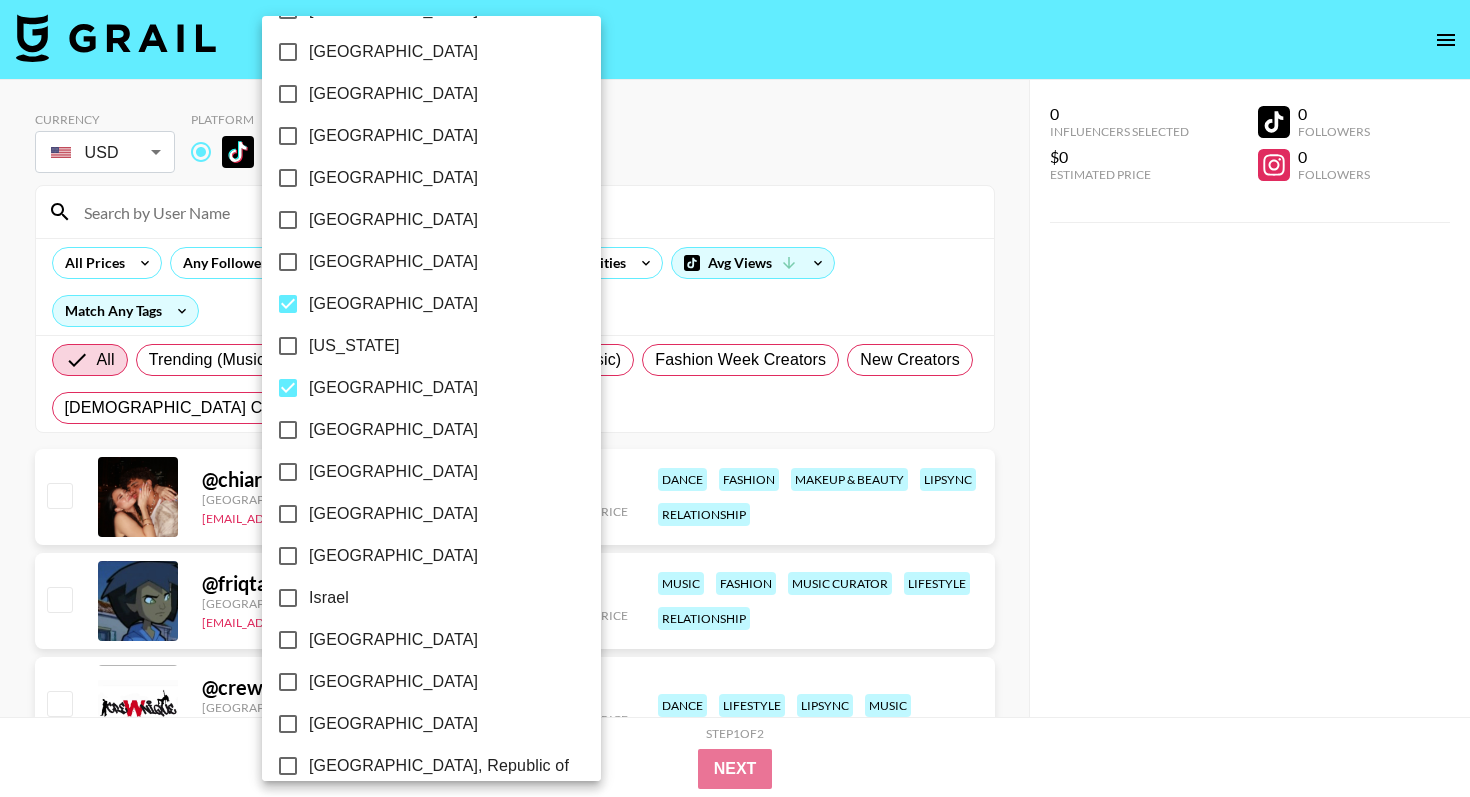 click on "Italy" at bounding box center [288, 640] 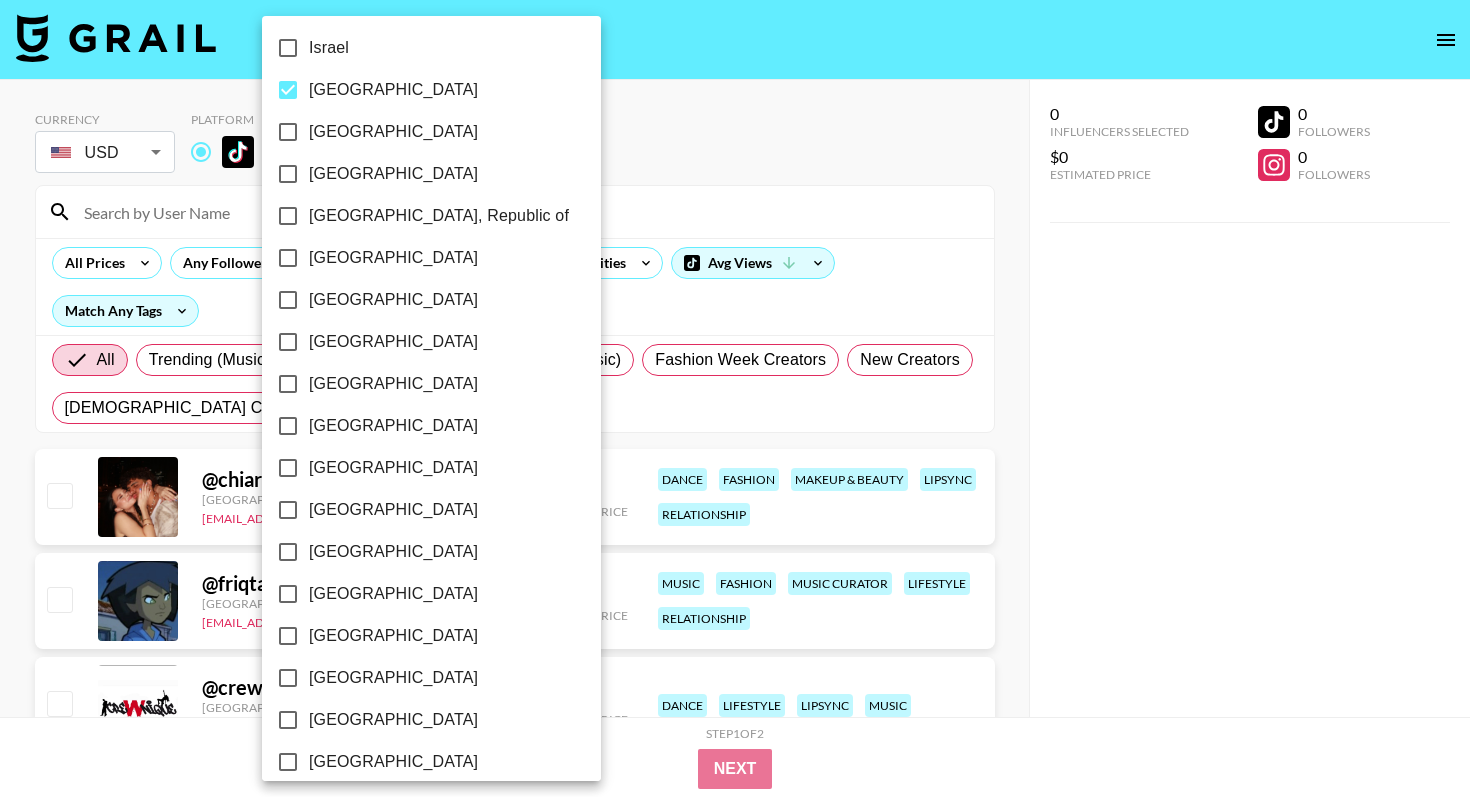 click on "Poland" at bounding box center [288, 636] 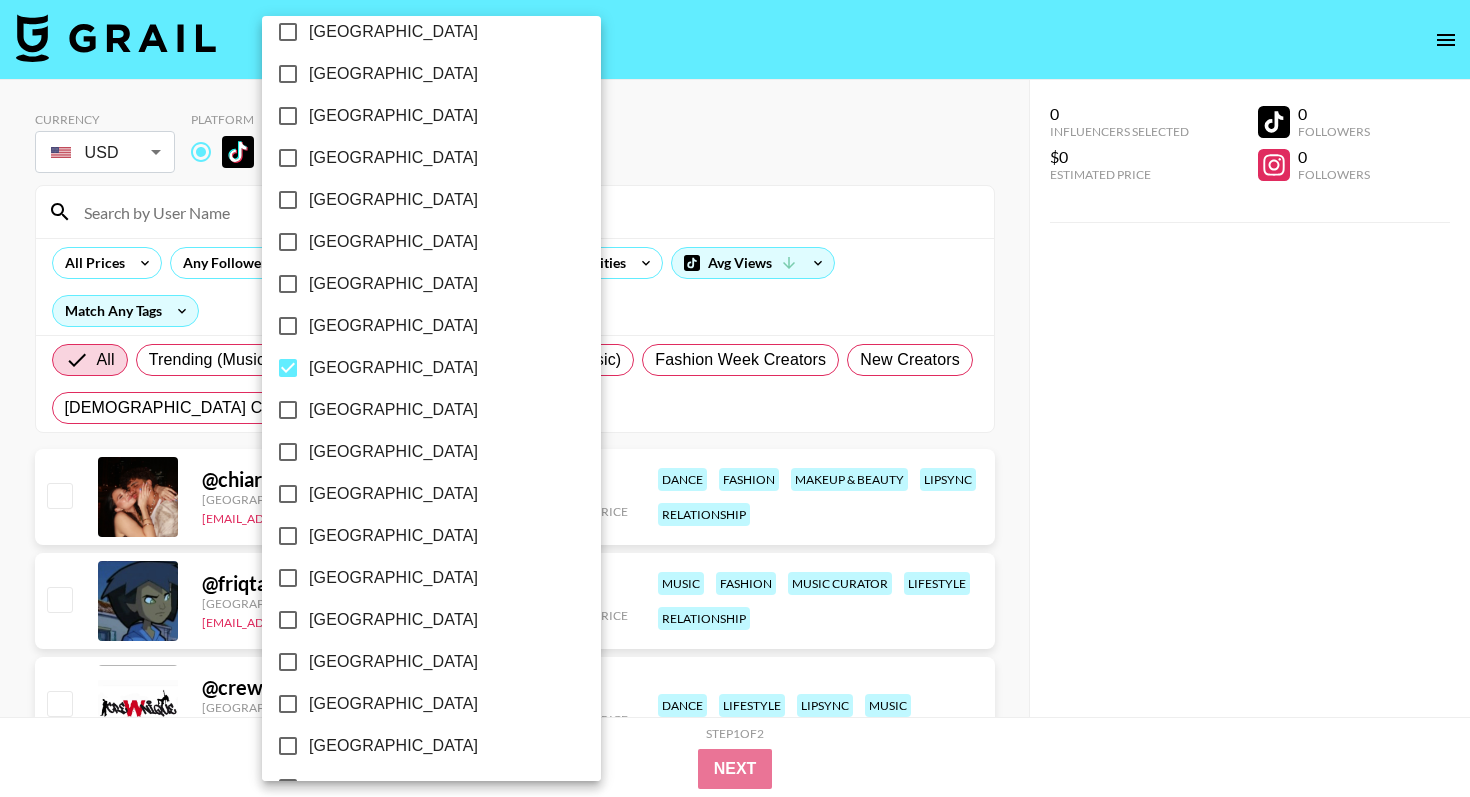 scroll, scrollTop: 1248, scrollLeft: 0, axis: vertical 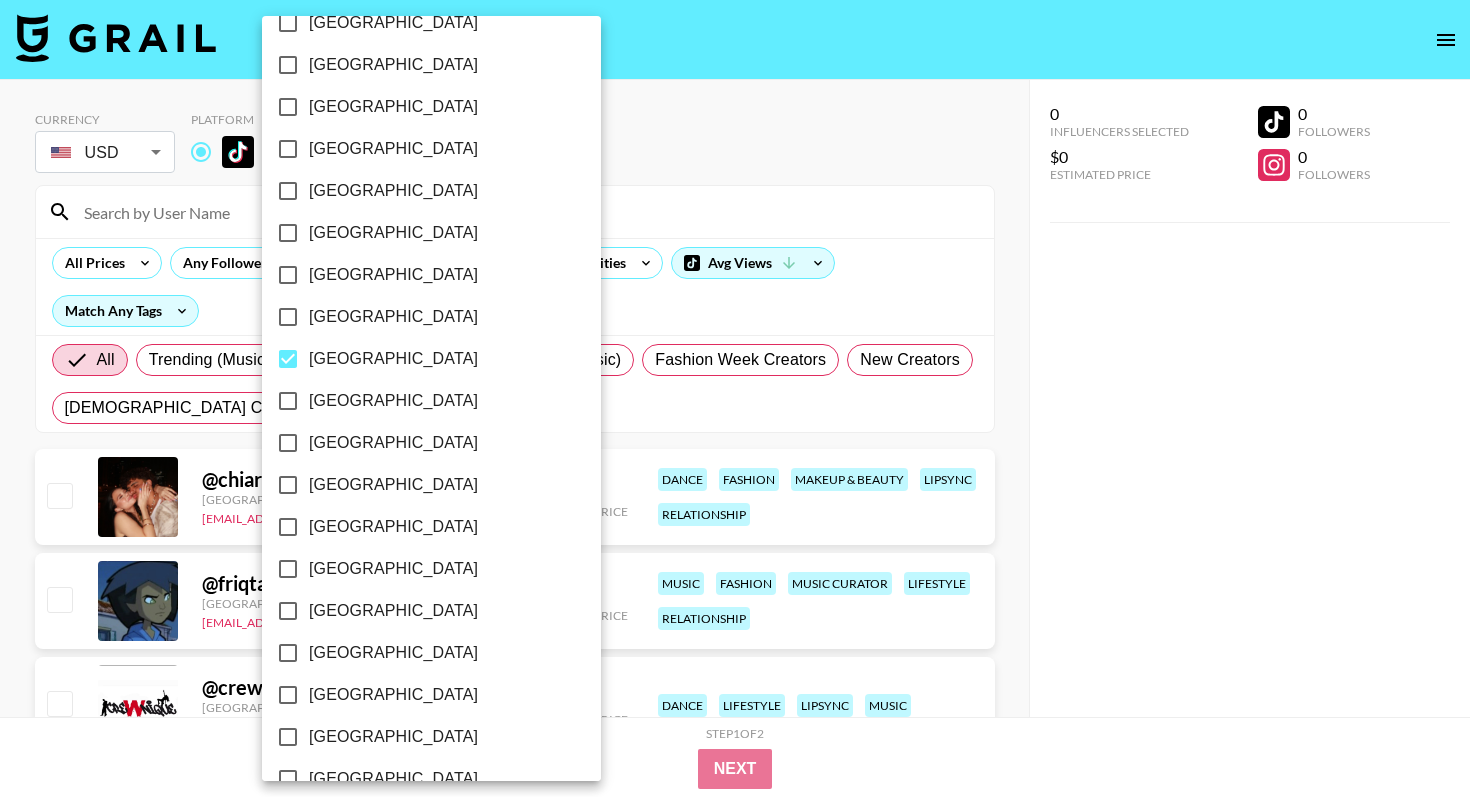 click on "Spain" at bounding box center [393, 653] 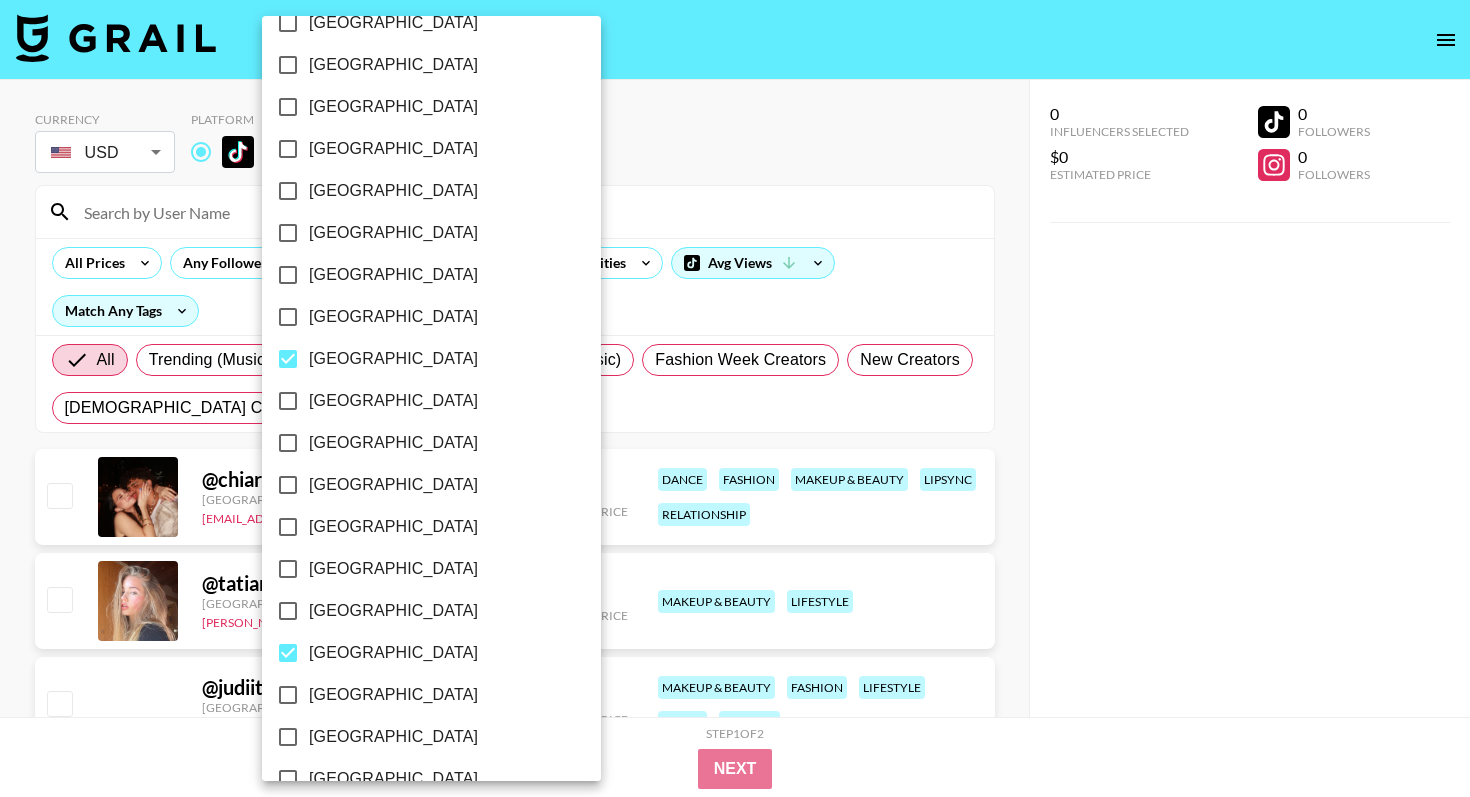 scroll, scrollTop: 1304, scrollLeft: 0, axis: vertical 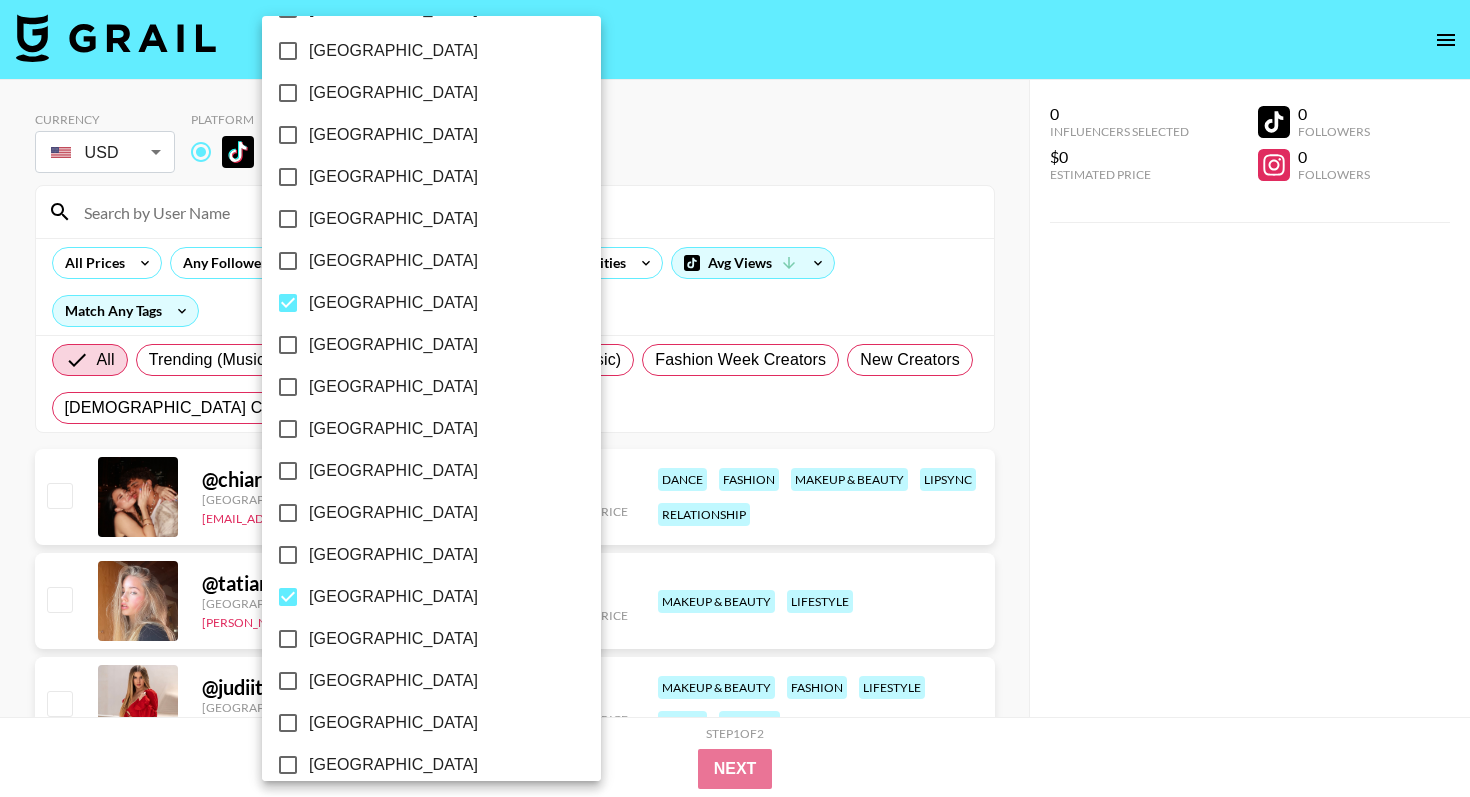 click on "Sweden" at bounding box center (393, 639) 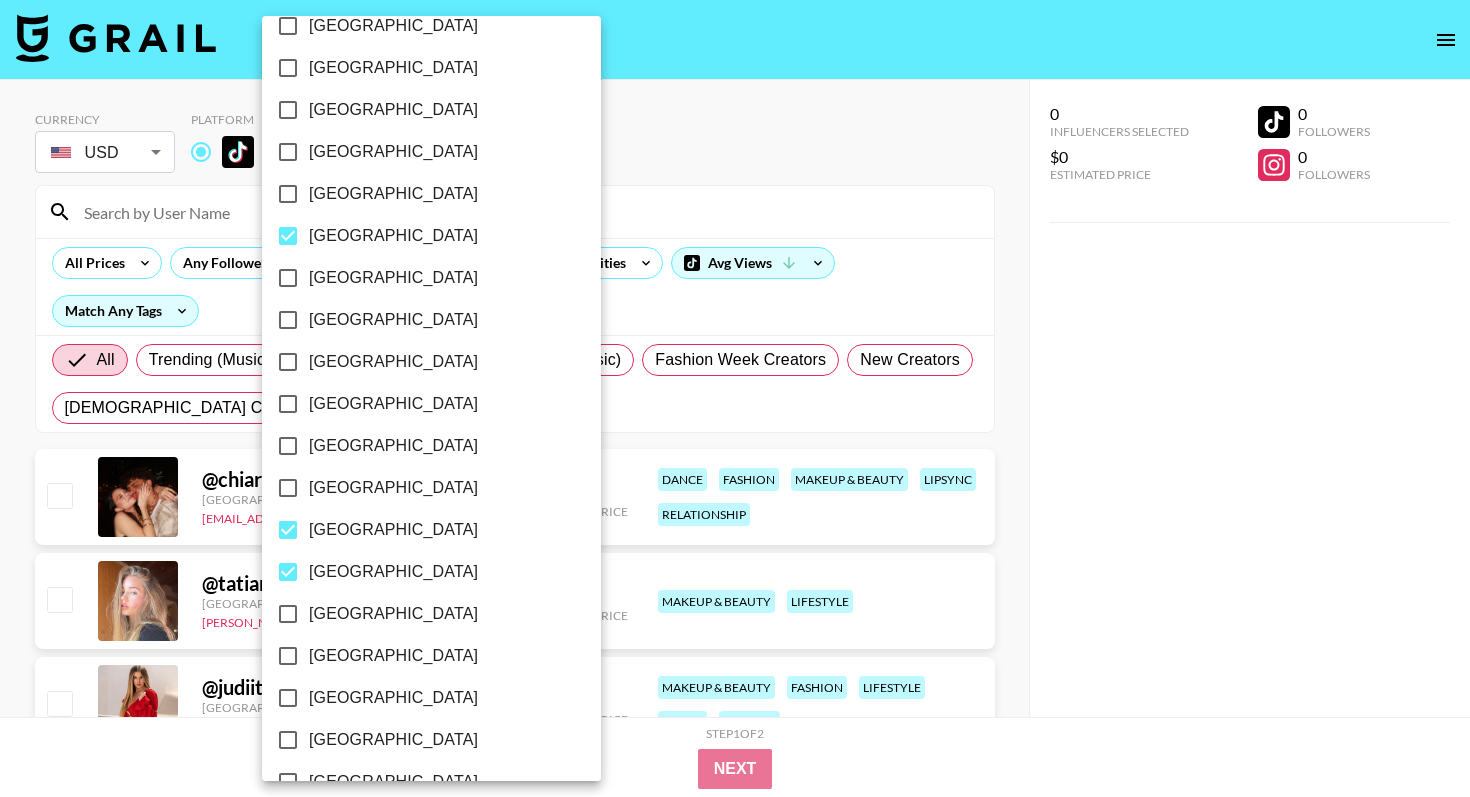 scroll, scrollTop: 1395, scrollLeft: 0, axis: vertical 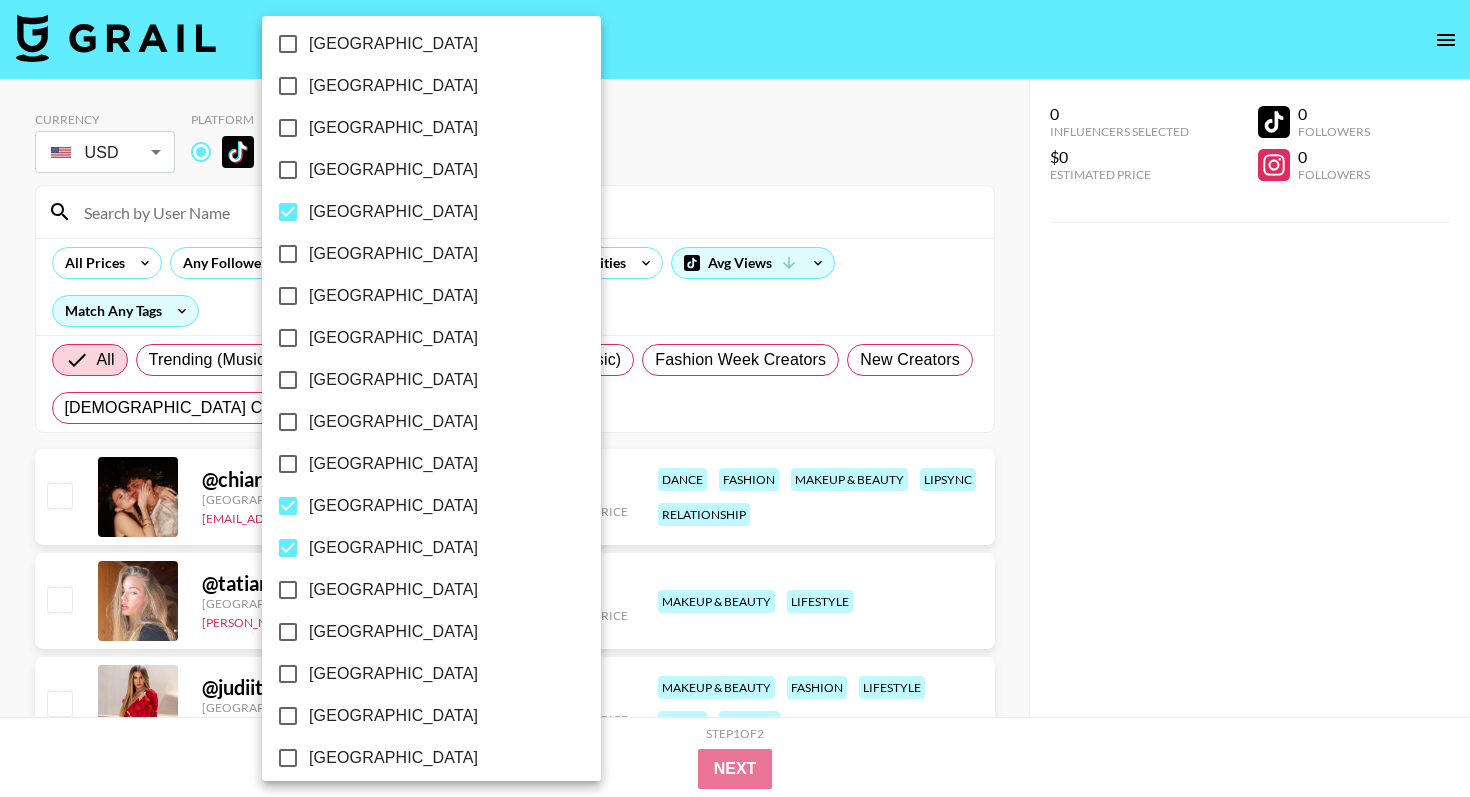 click on "Switzerland" at bounding box center (393, 590) 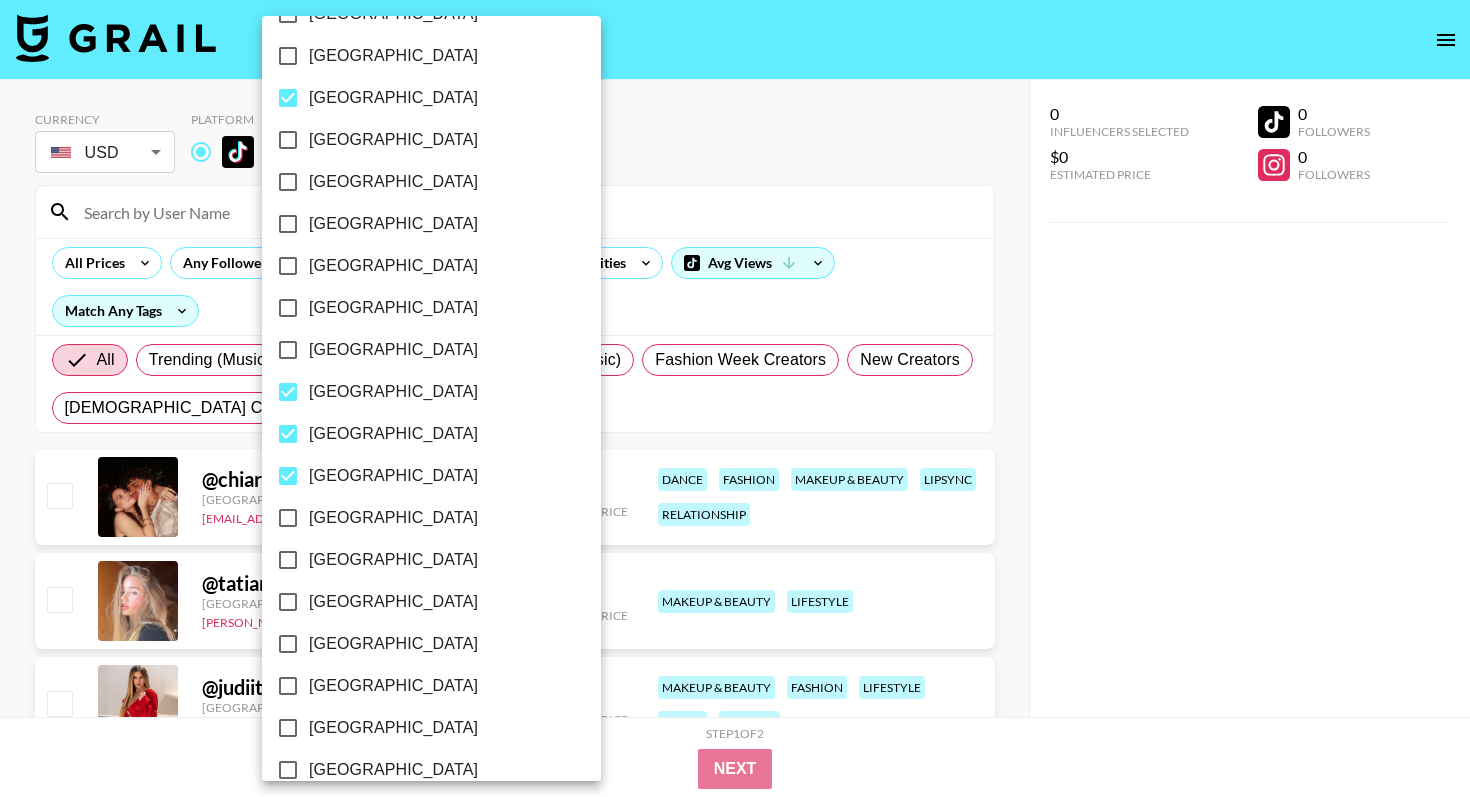 scroll, scrollTop: 1535, scrollLeft: 0, axis: vertical 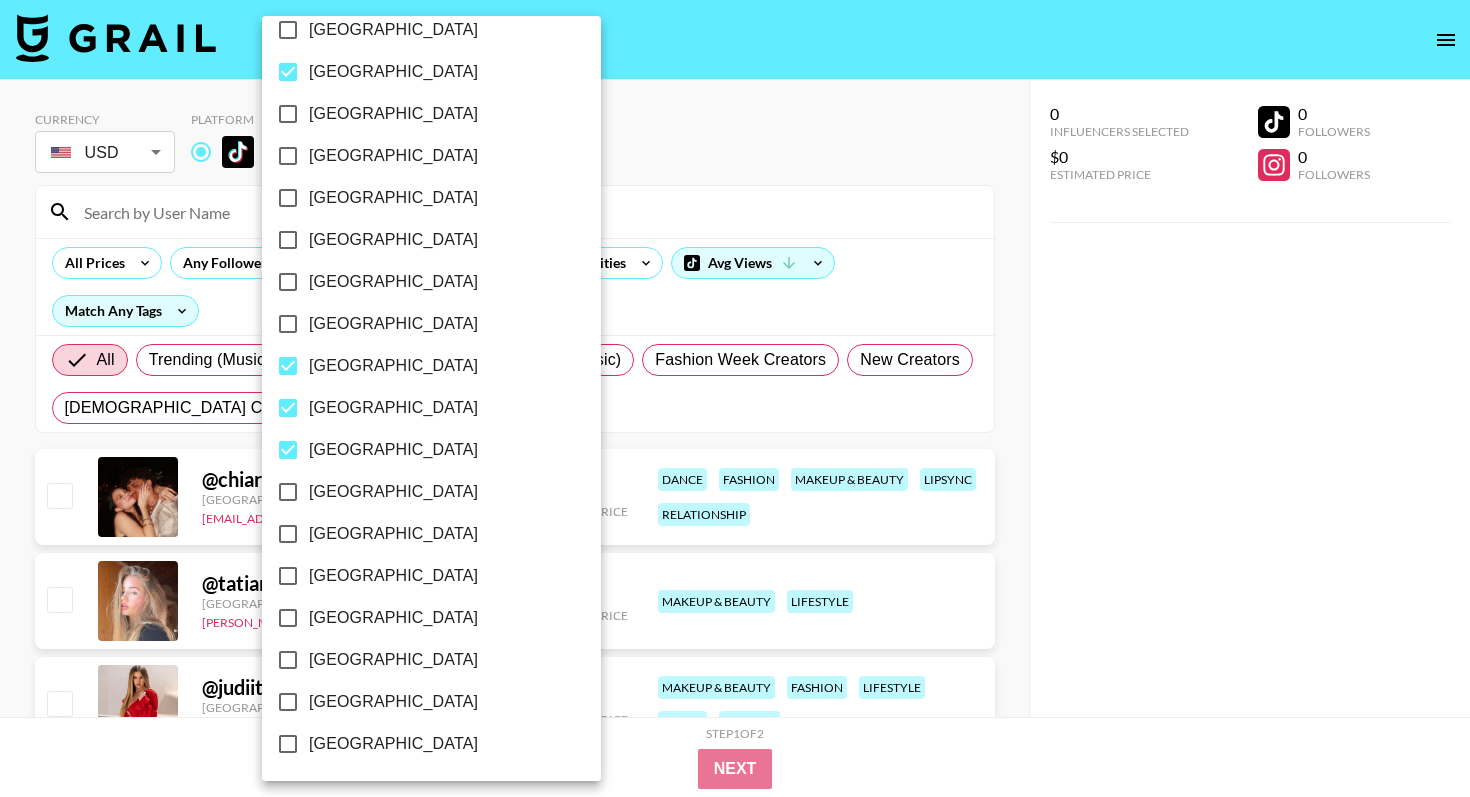 click on "[GEOGRAPHIC_DATA]" at bounding box center (393, 660) 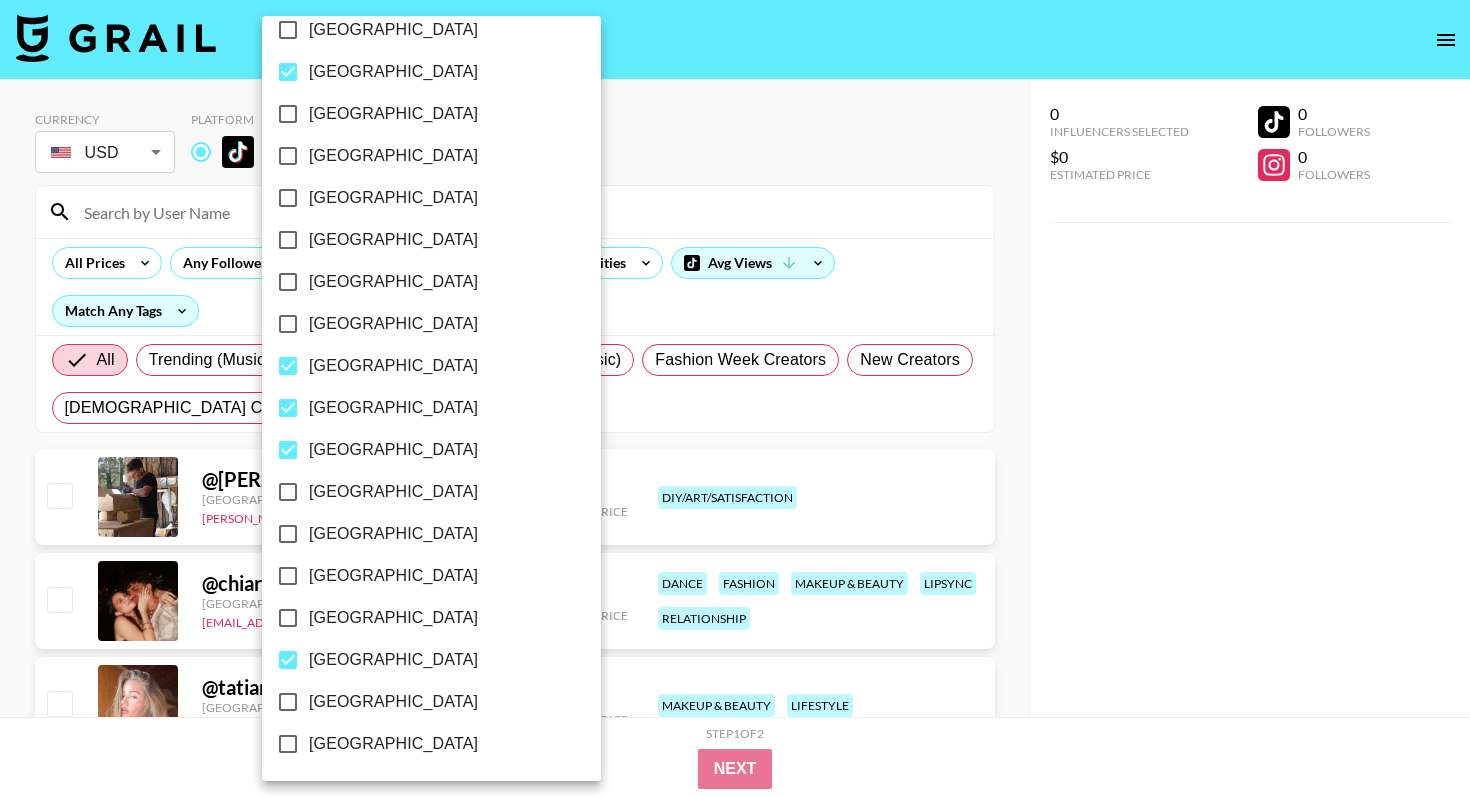 click at bounding box center (735, 398) 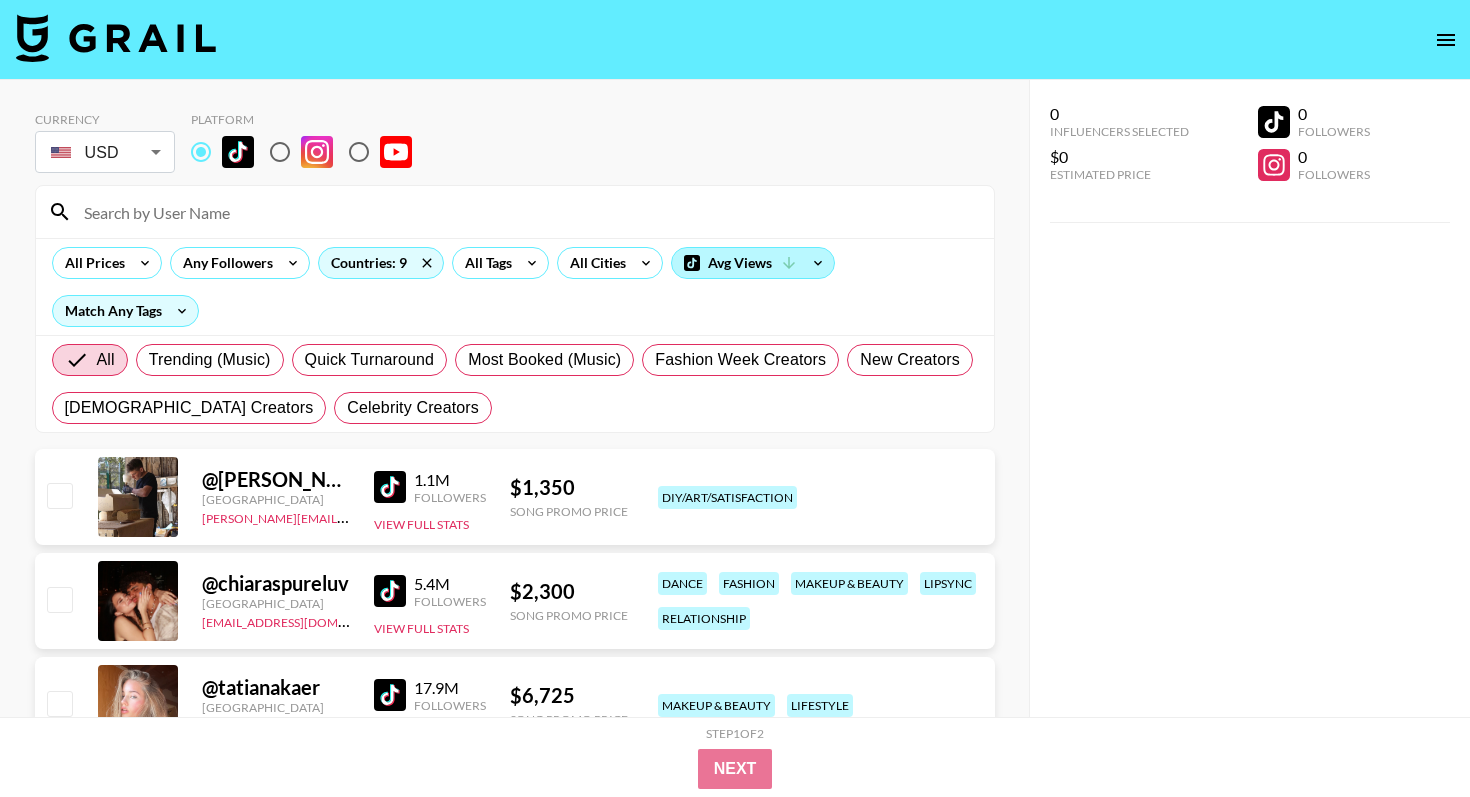 click on "Avg Views" at bounding box center (753, 263) 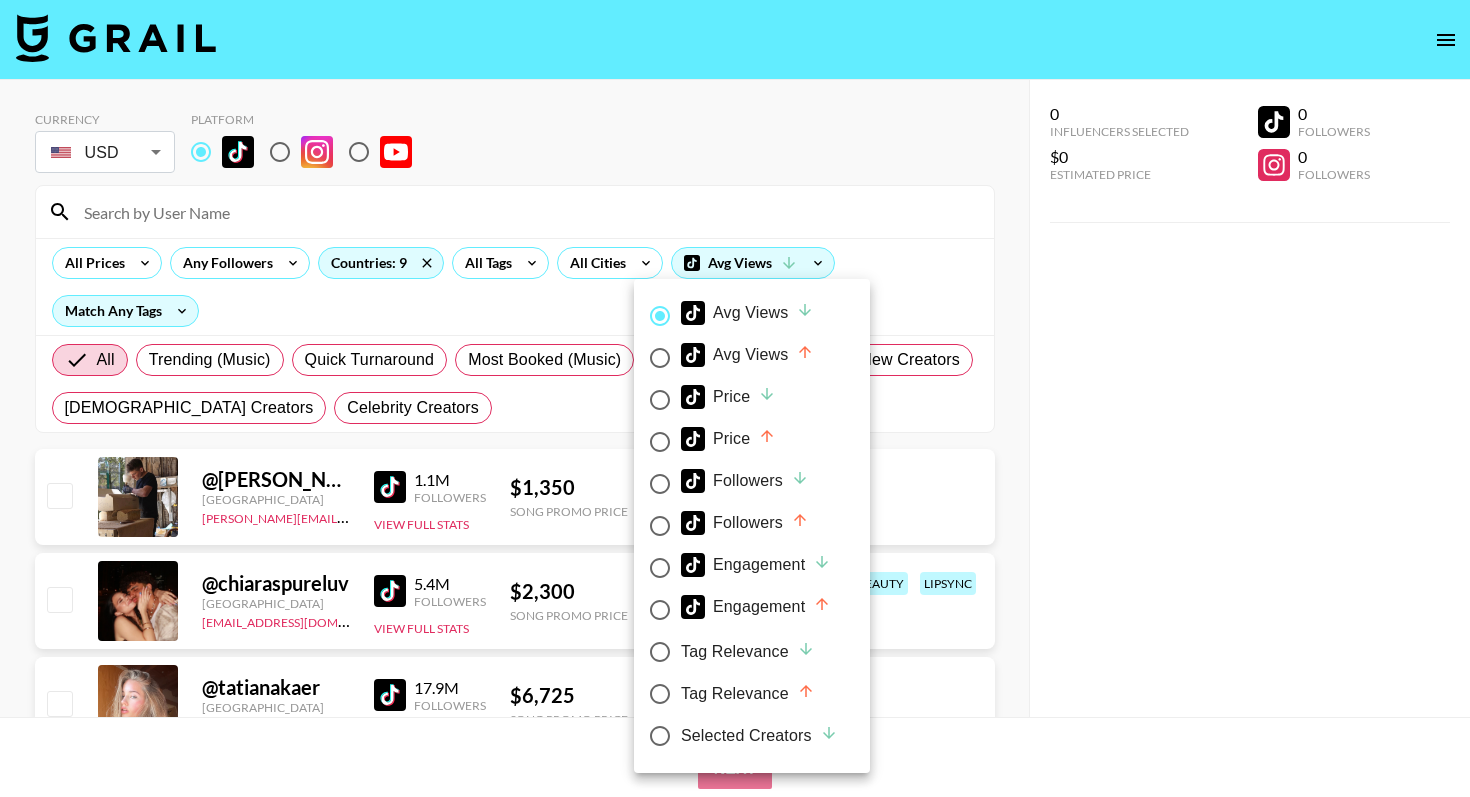 click on "Price" at bounding box center [728, 397] 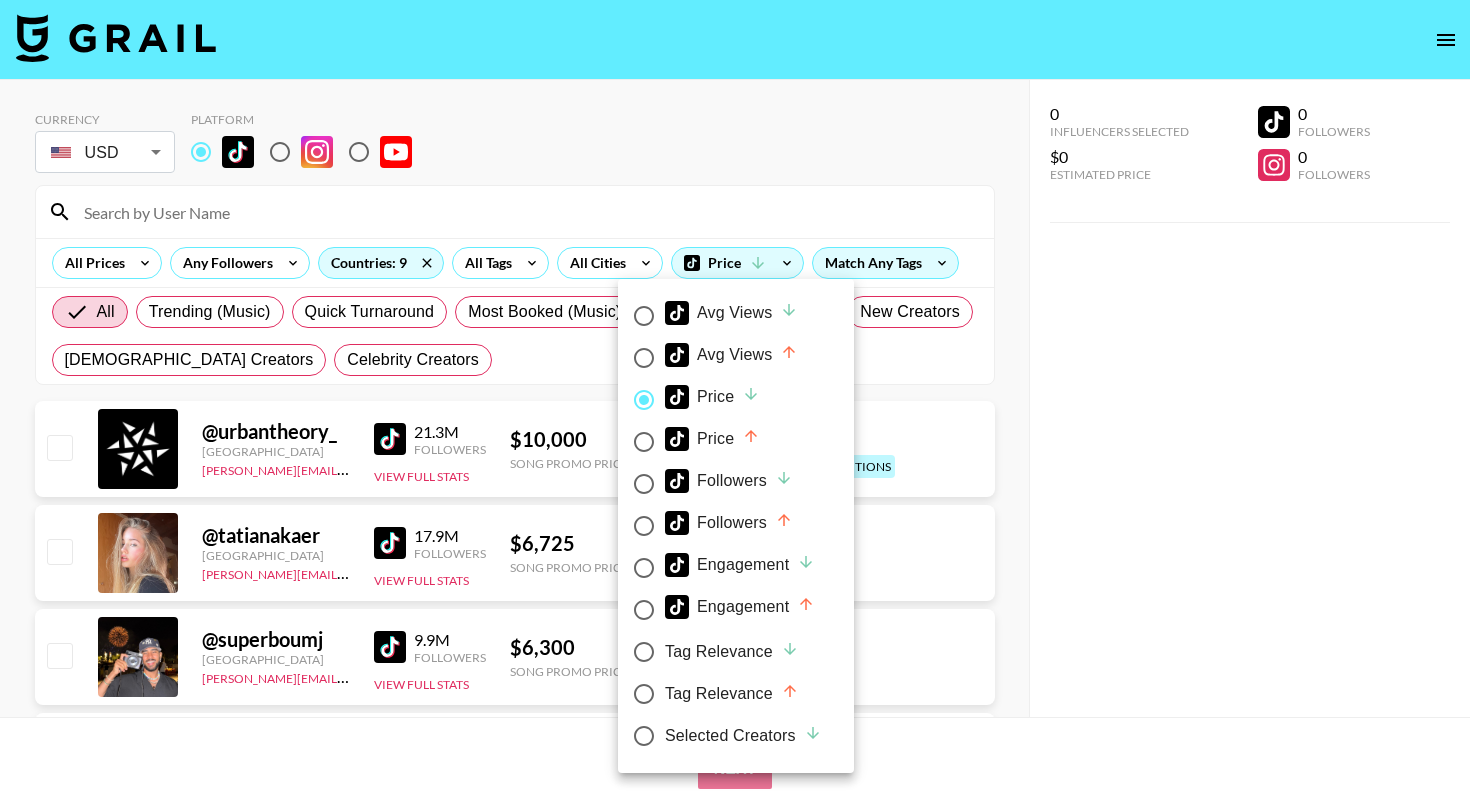 click on "Price" at bounding box center [712, 439] 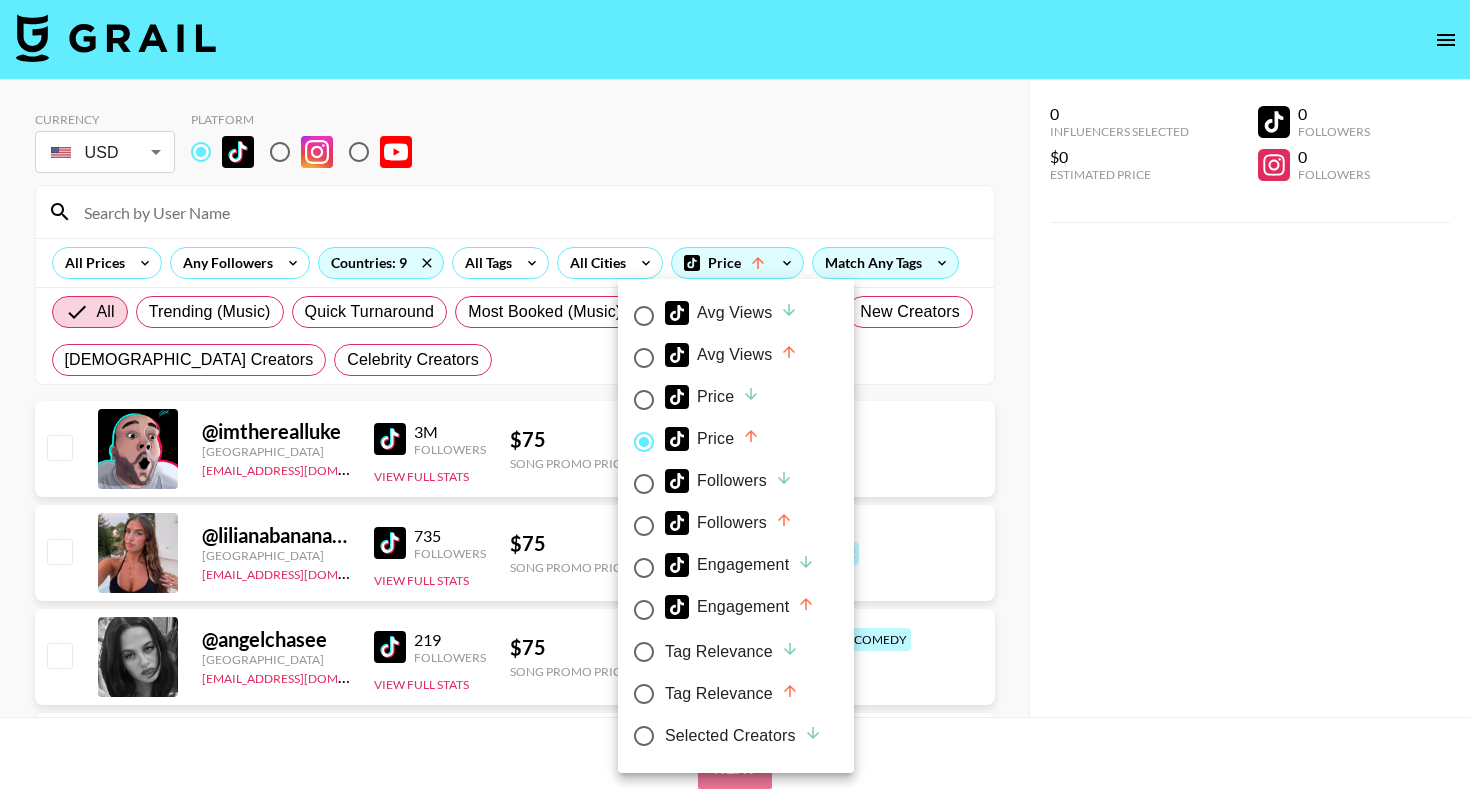 click at bounding box center [735, 398] 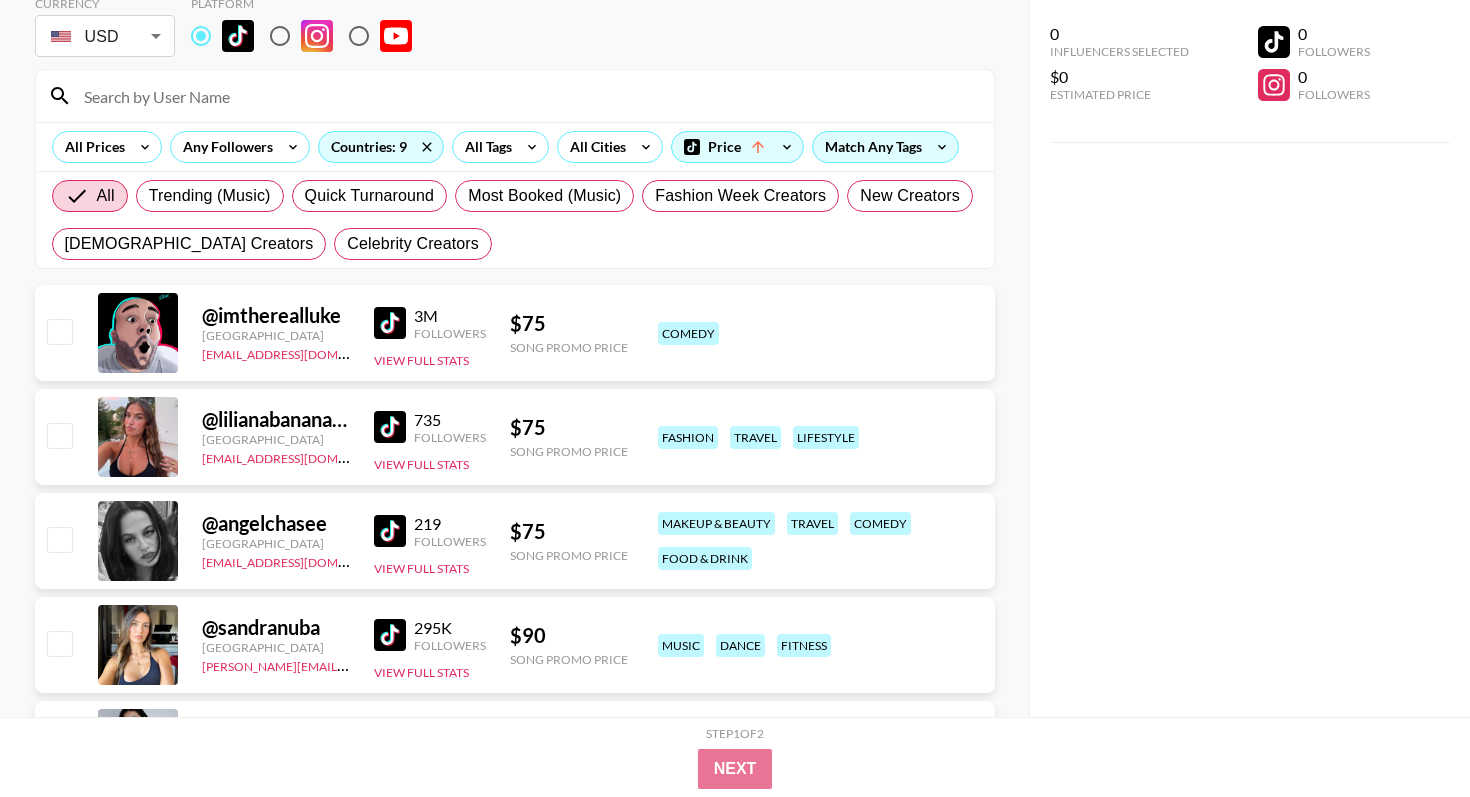 scroll, scrollTop: 127, scrollLeft: 0, axis: vertical 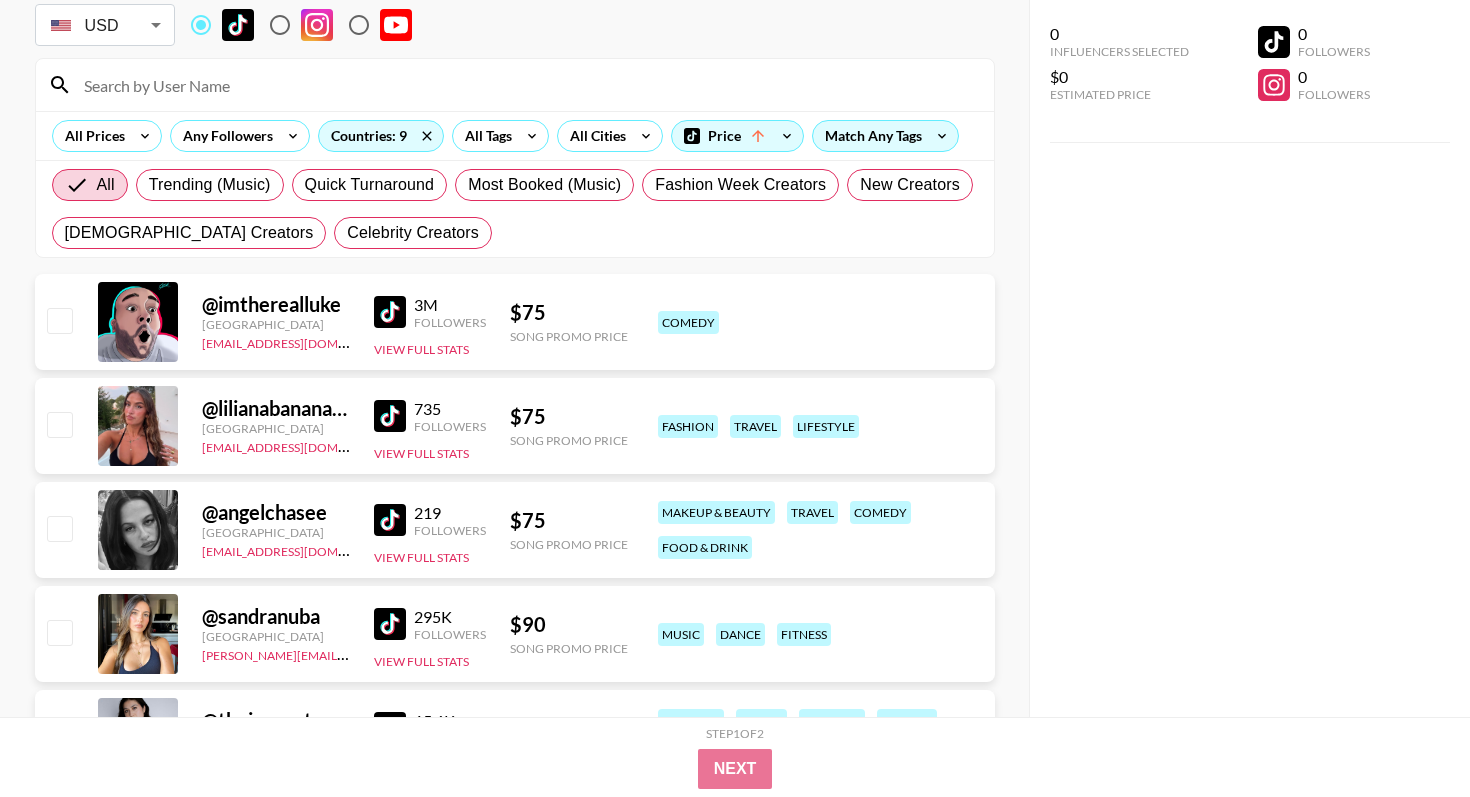 click at bounding box center [390, 416] 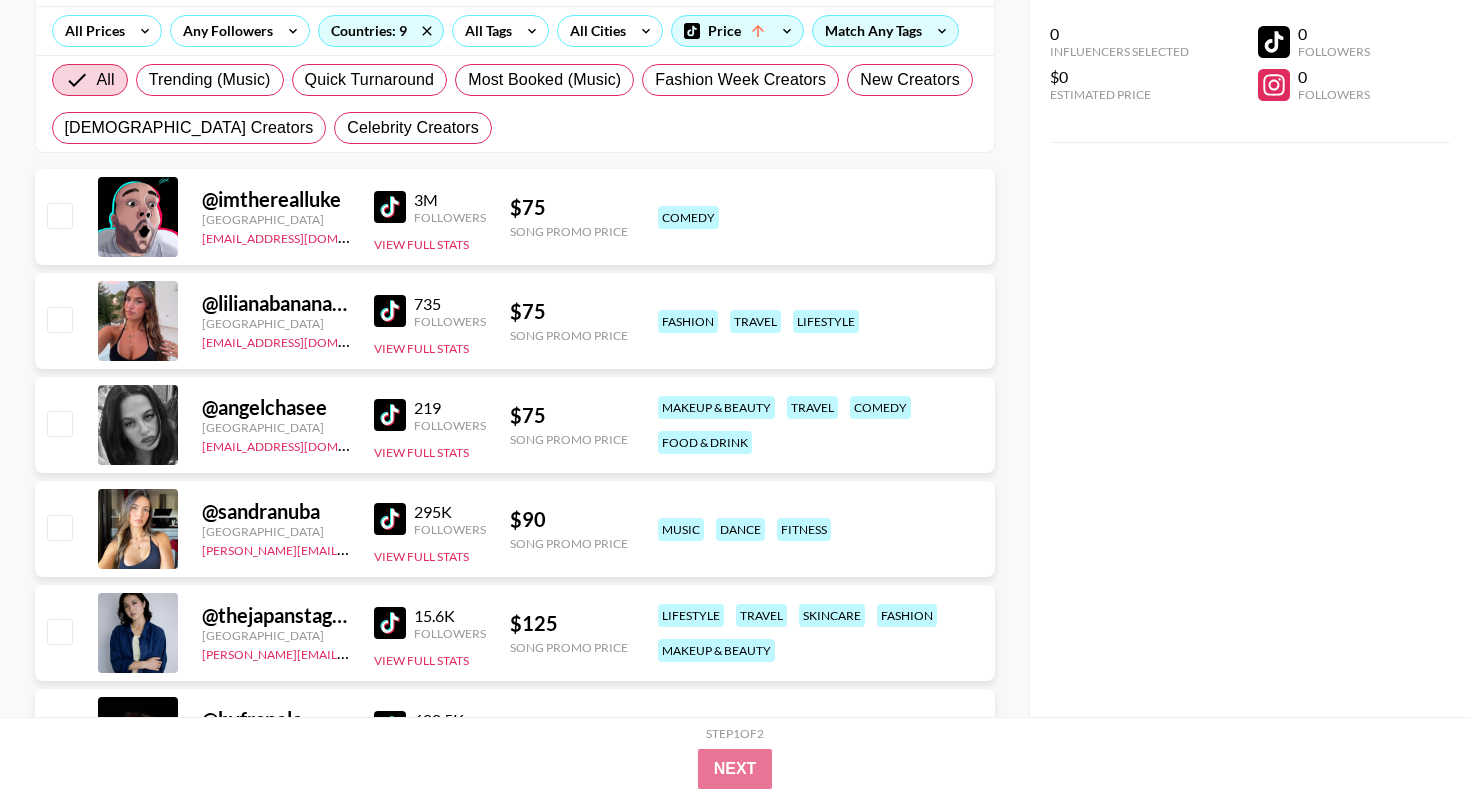 scroll, scrollTop: 272, scrollLeft: 0, axis: vertical 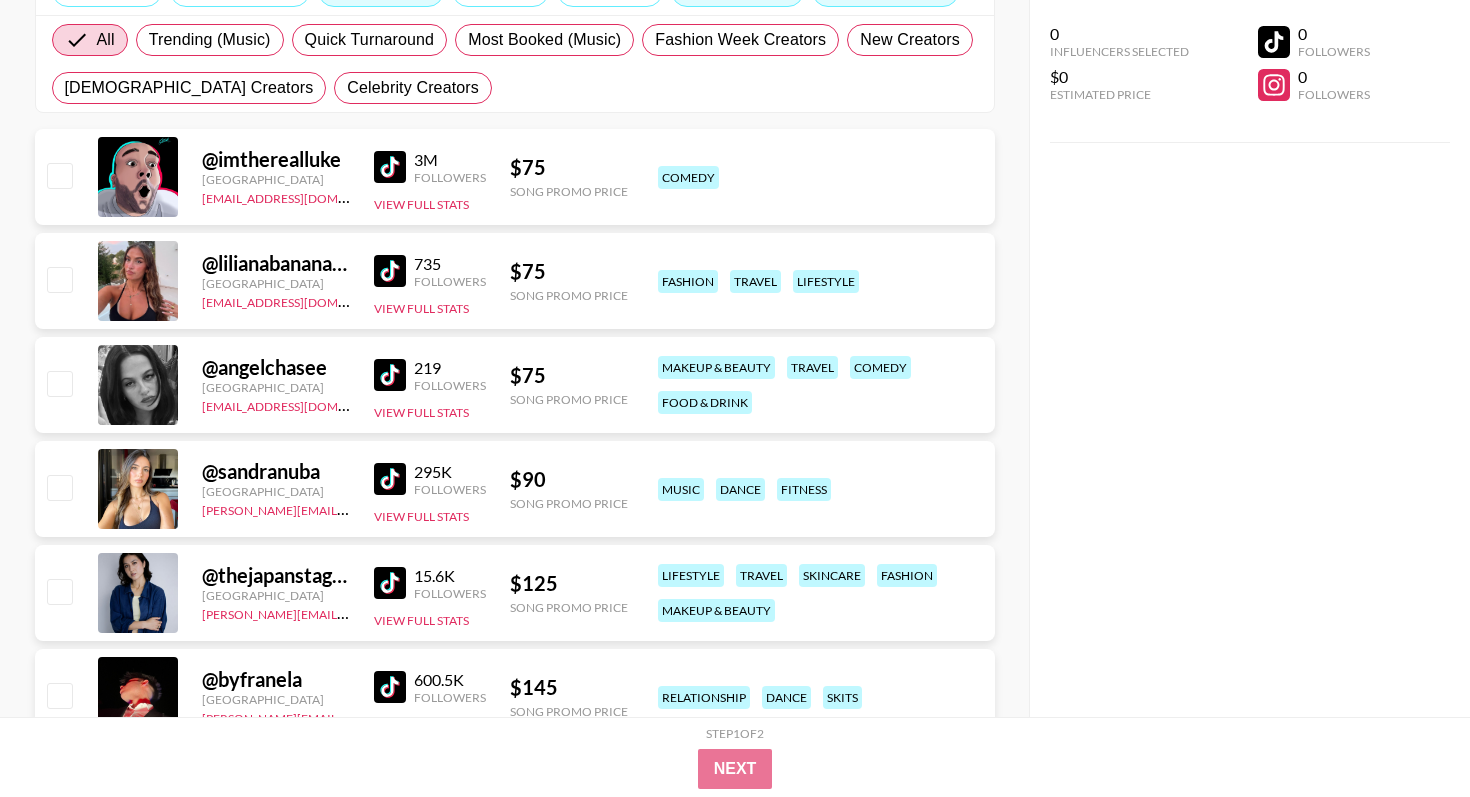 click at bounding box center (390, 583) 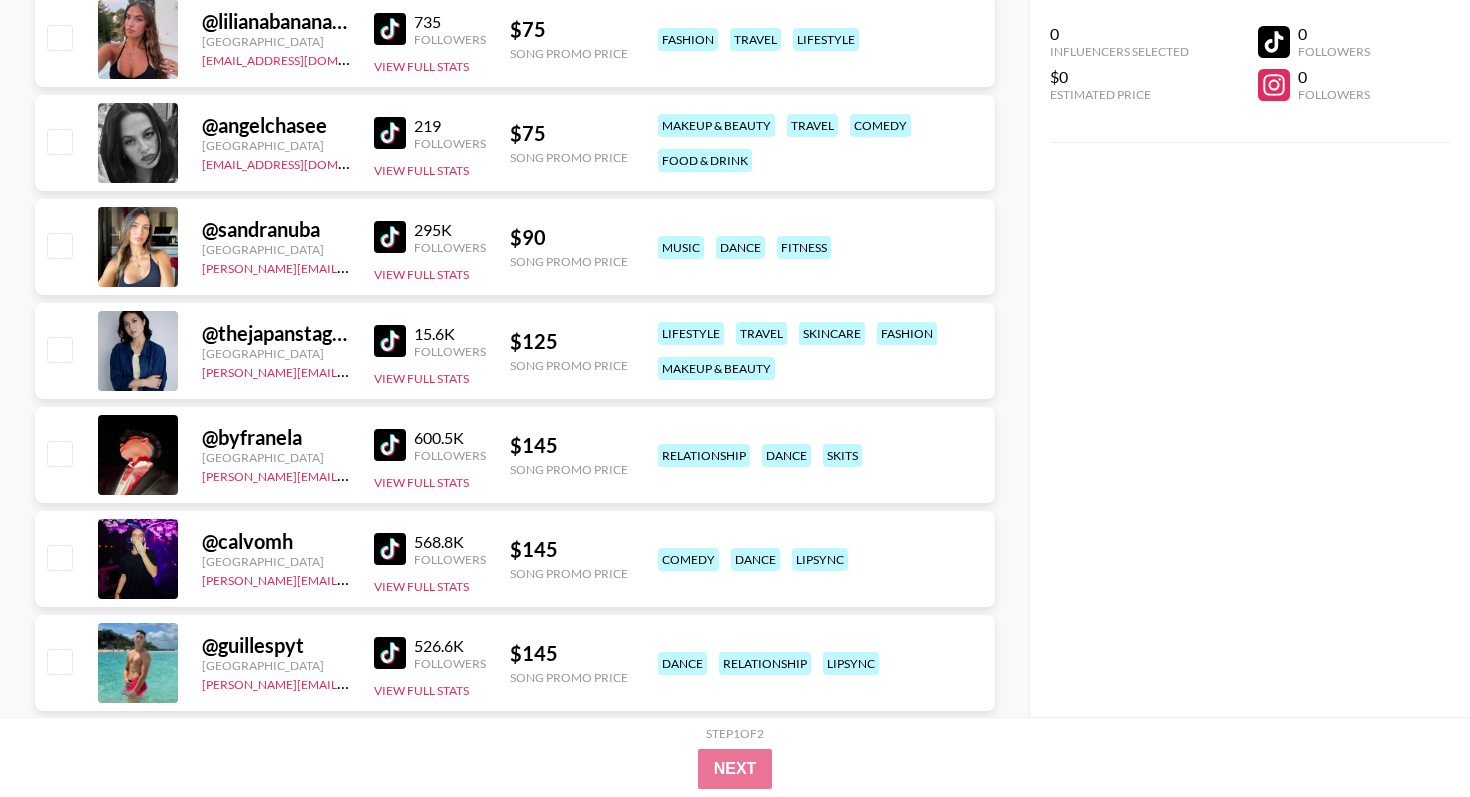 scroll, scrollTop: 518, scrollLeft: 0, axis: vertical 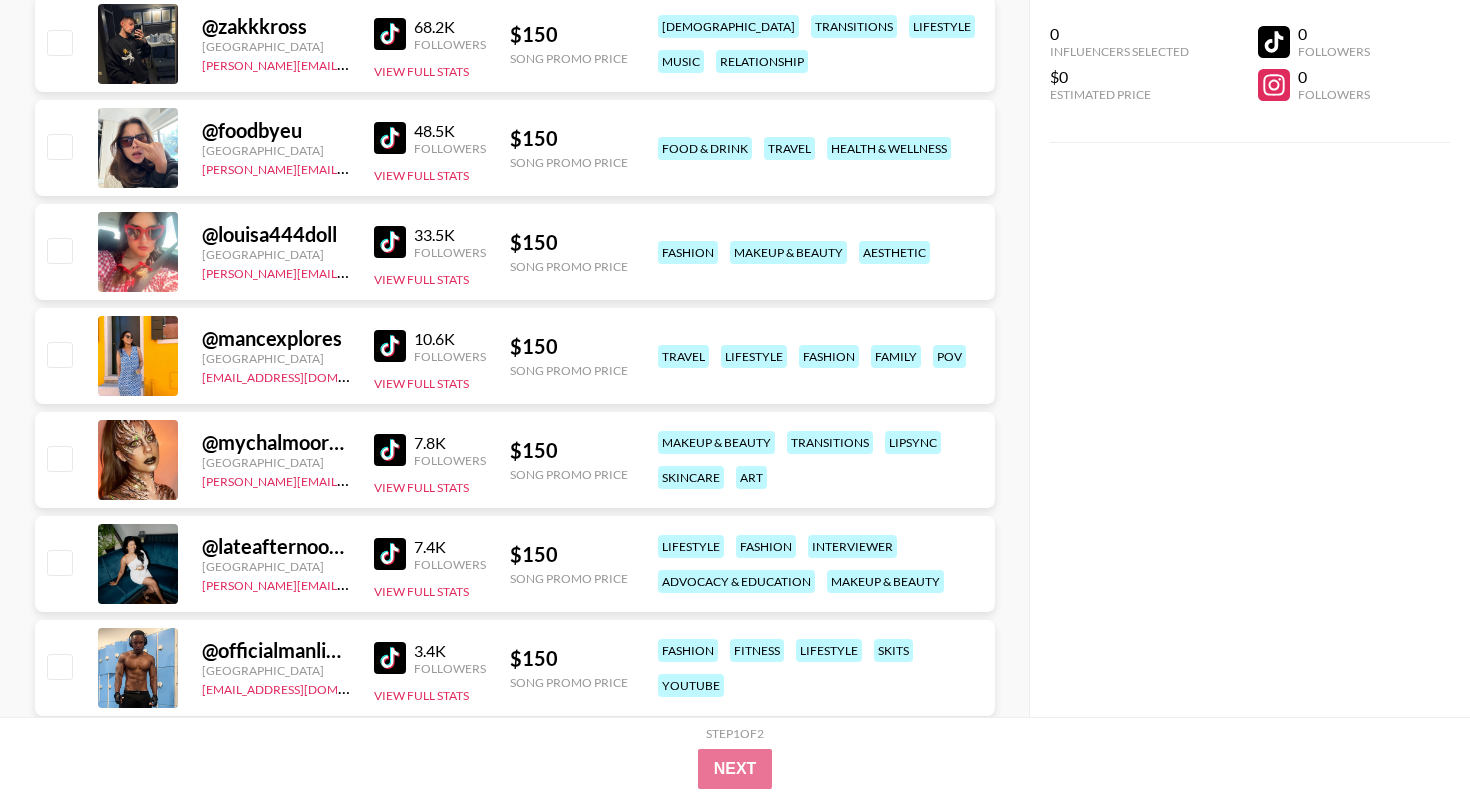 click at bounding box center (390, 346) 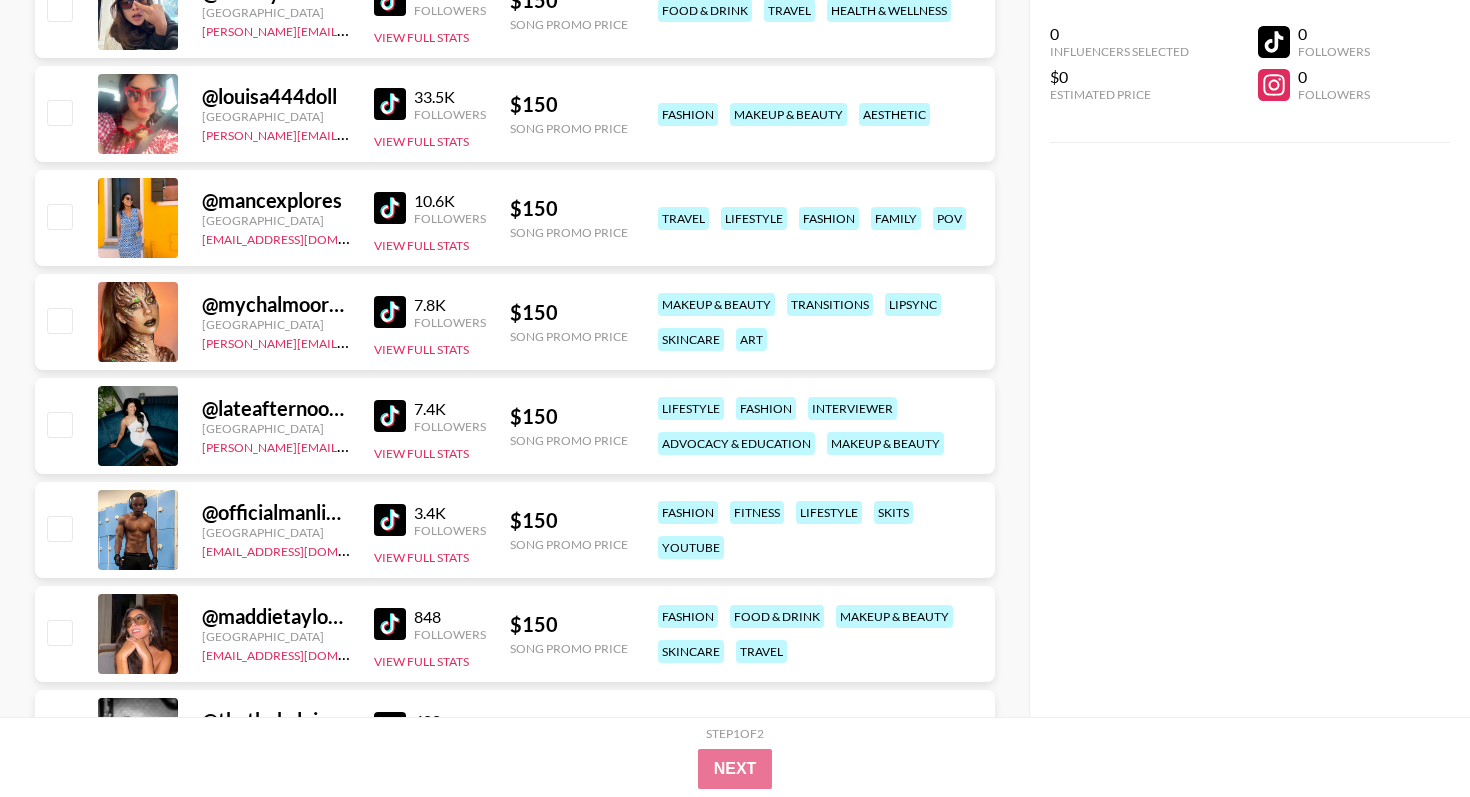 scroll, scrollTop: 1694, scrollLeft: 0, axis: vertical 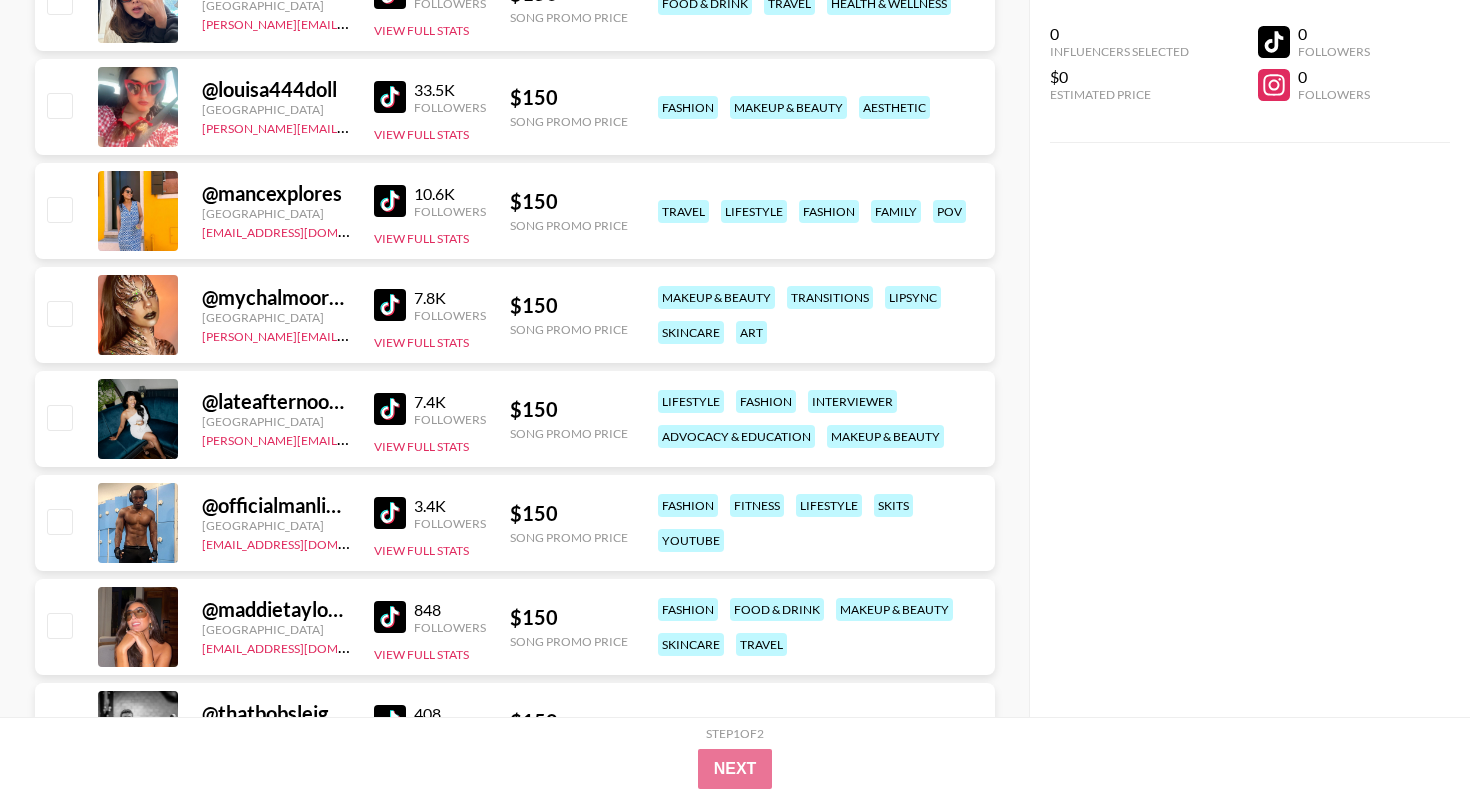 click on "7.4K Followers View Full Stats" at bounding box center [430, 419] 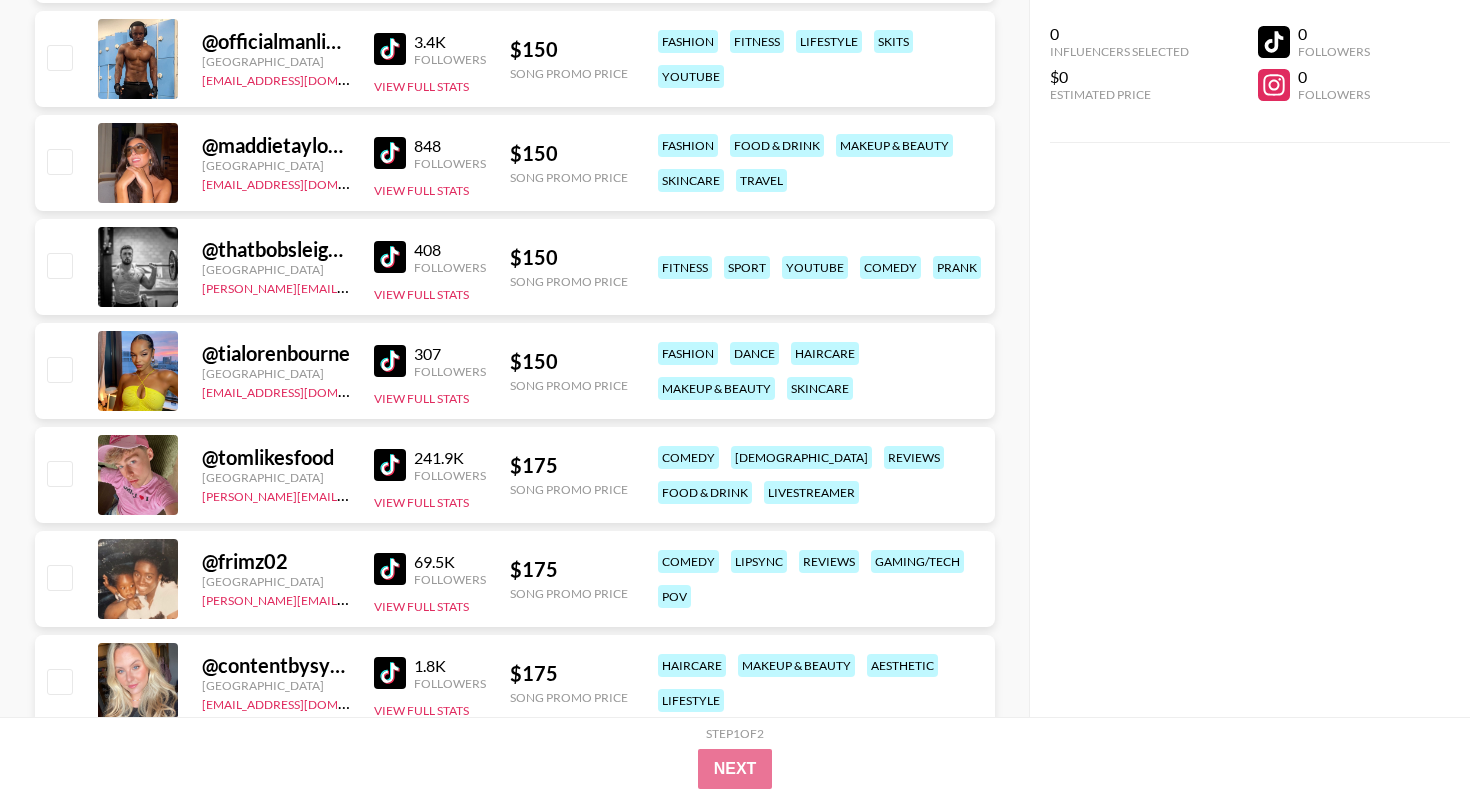 scroll, scrollTop: 2174, scrollLeft: 0, axis: vertical 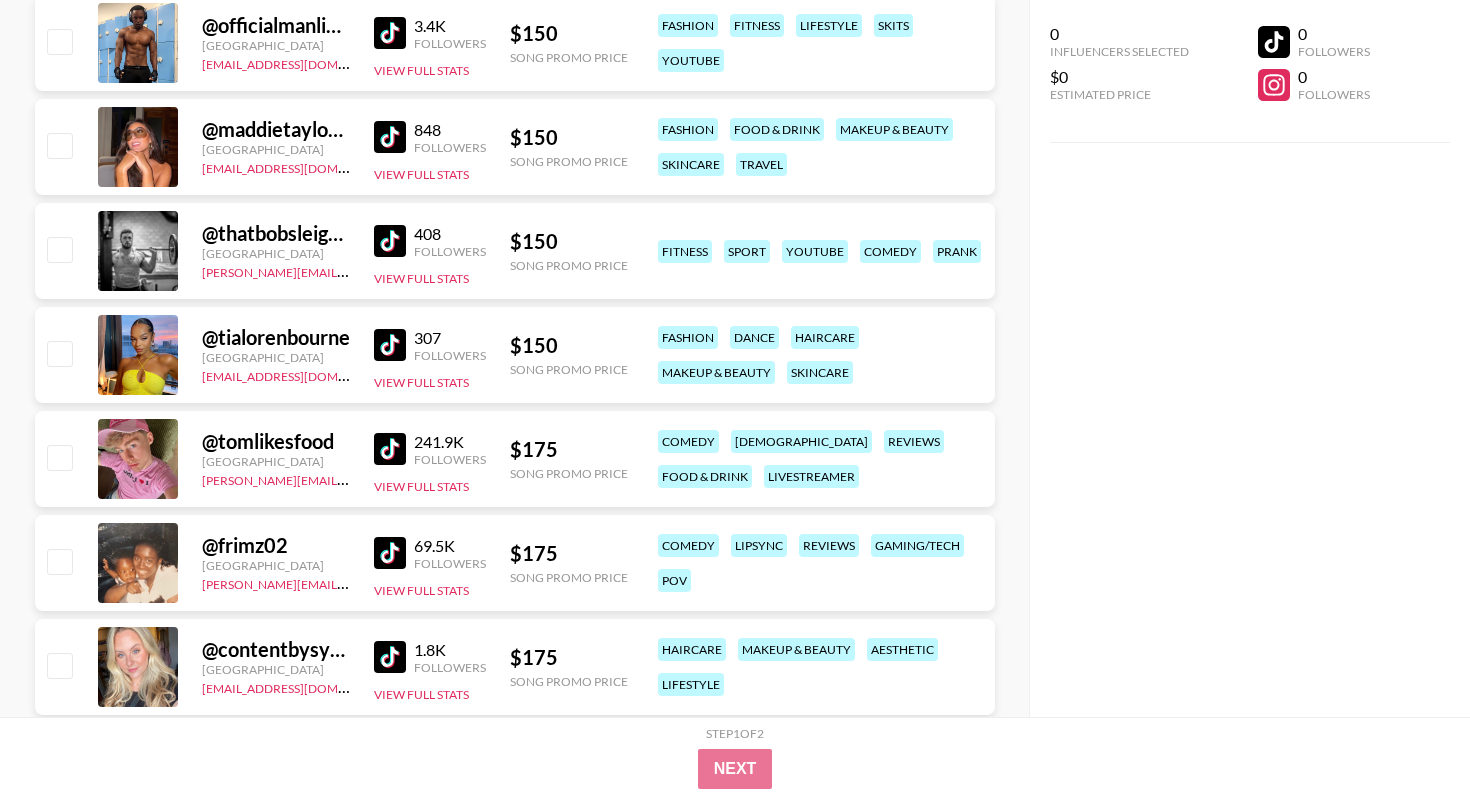 click at bounding box center (390, 345) 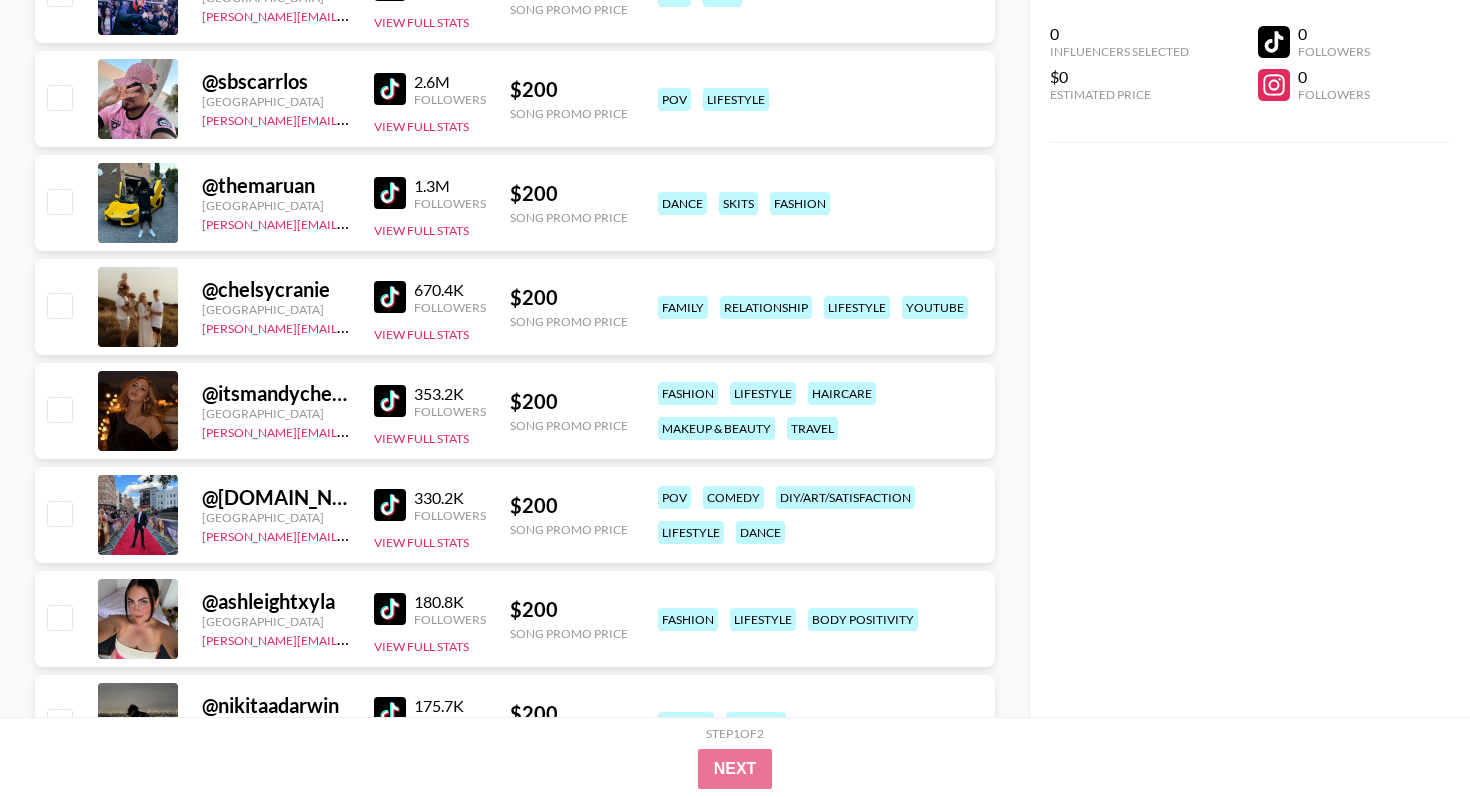 scroll, scrollTop: 3066, scrollLeft: 0, axis: vertical 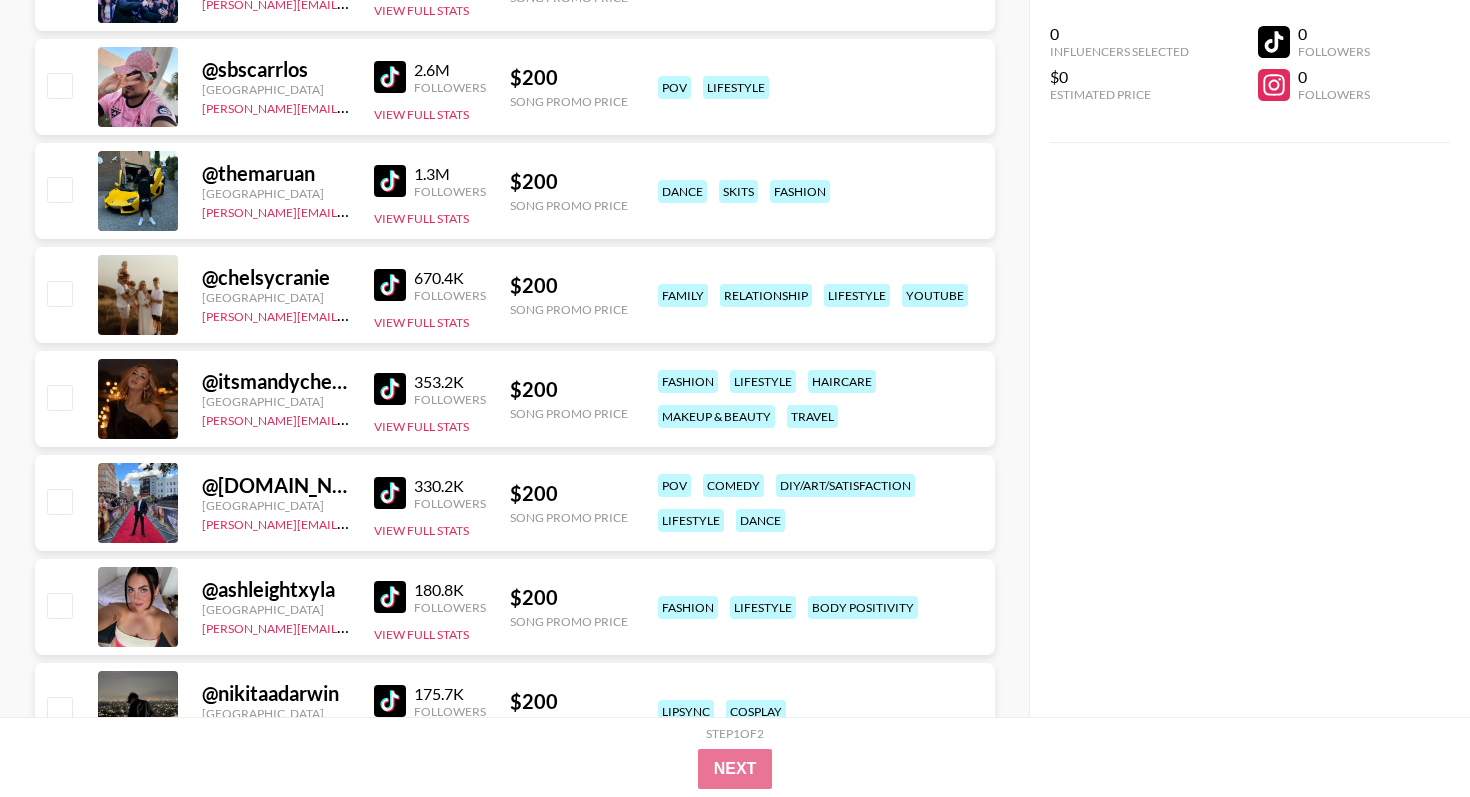 click at bounding box center (390, 389) 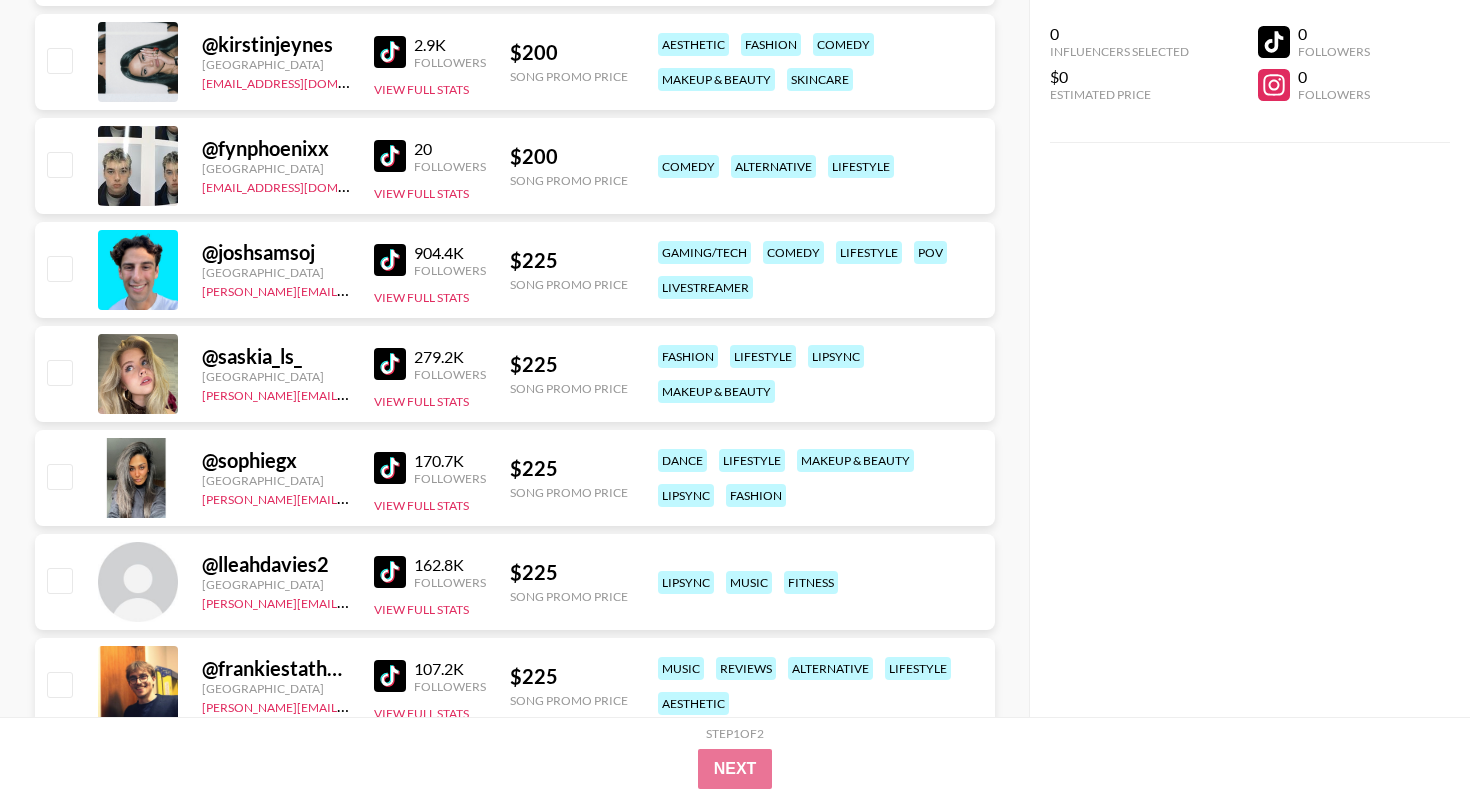 scroll, scrollTop: 3957, scrollLeft: 0, axis: vertical 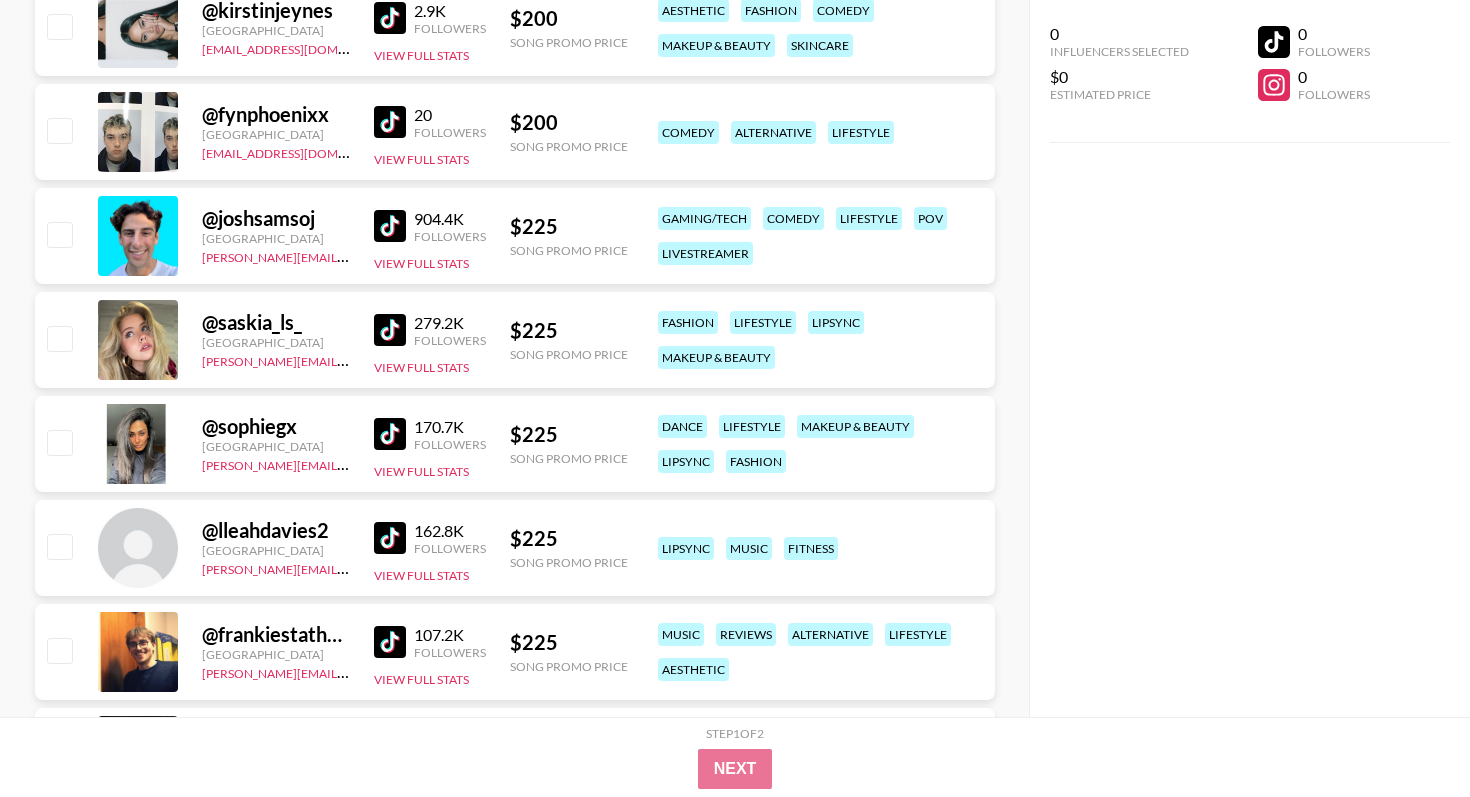 click at bounding box center (390, 330) 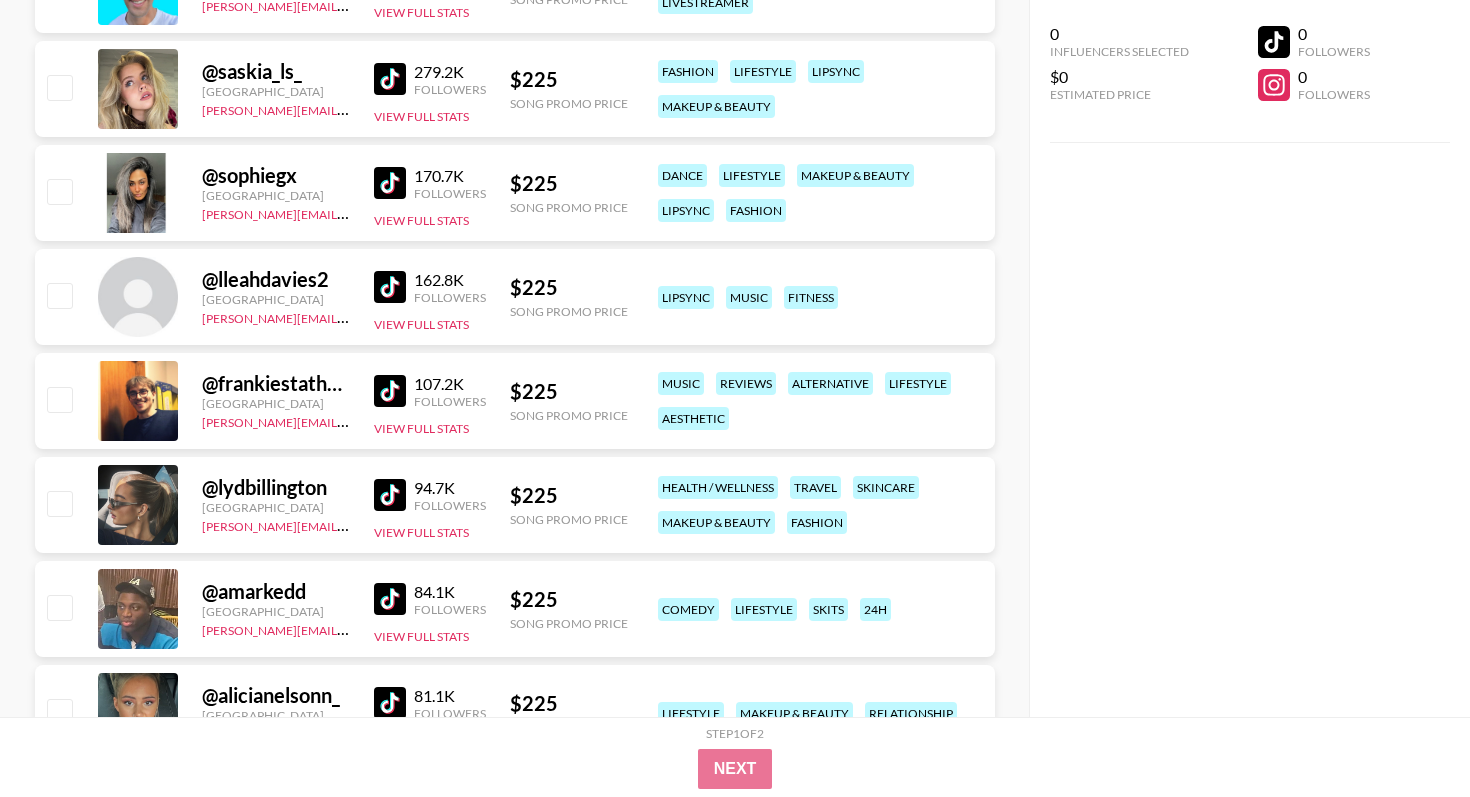 scroll, scrollTop: 4243, scrollLeft: 0, axis: vertical 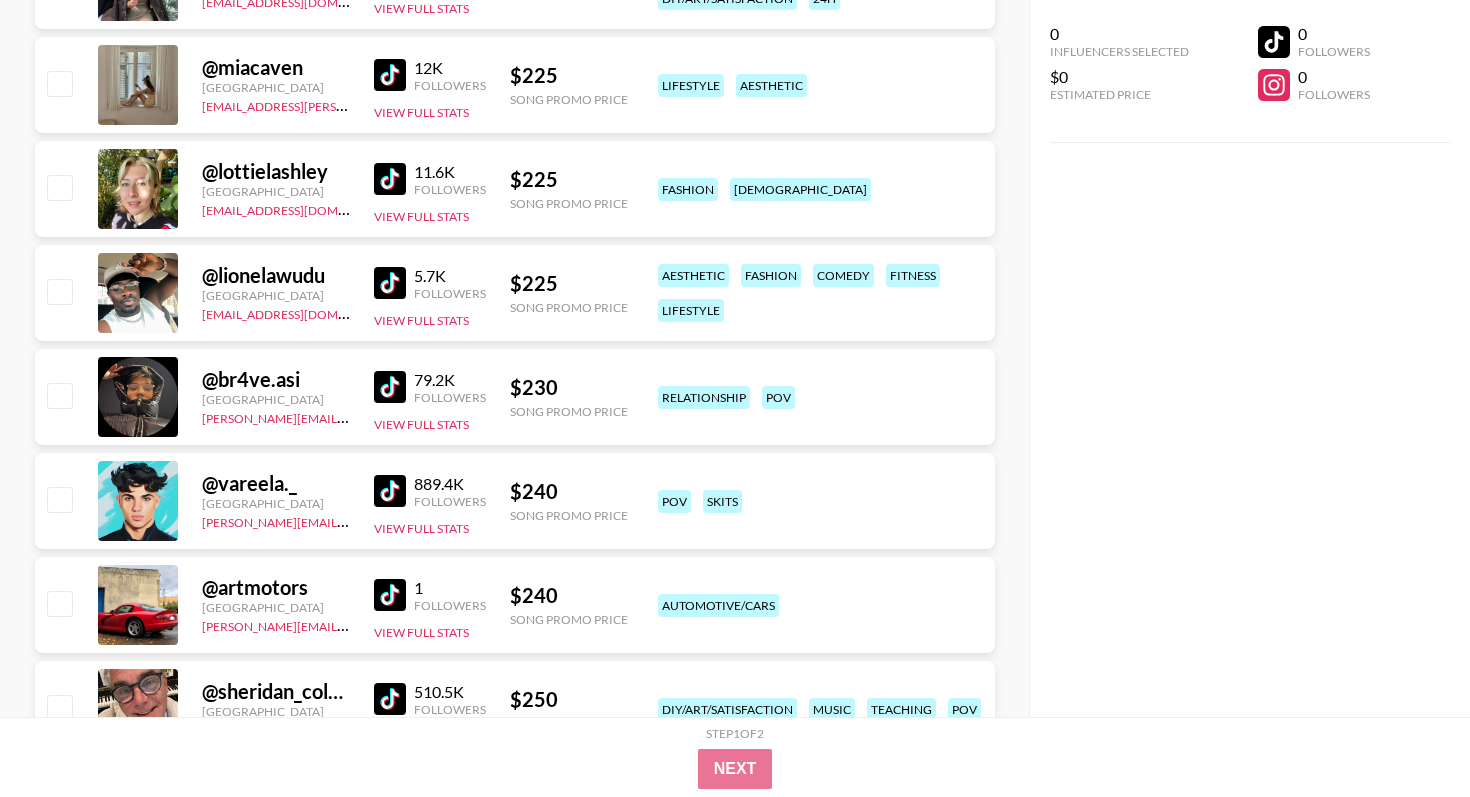 click at bounding box center [390, 387] 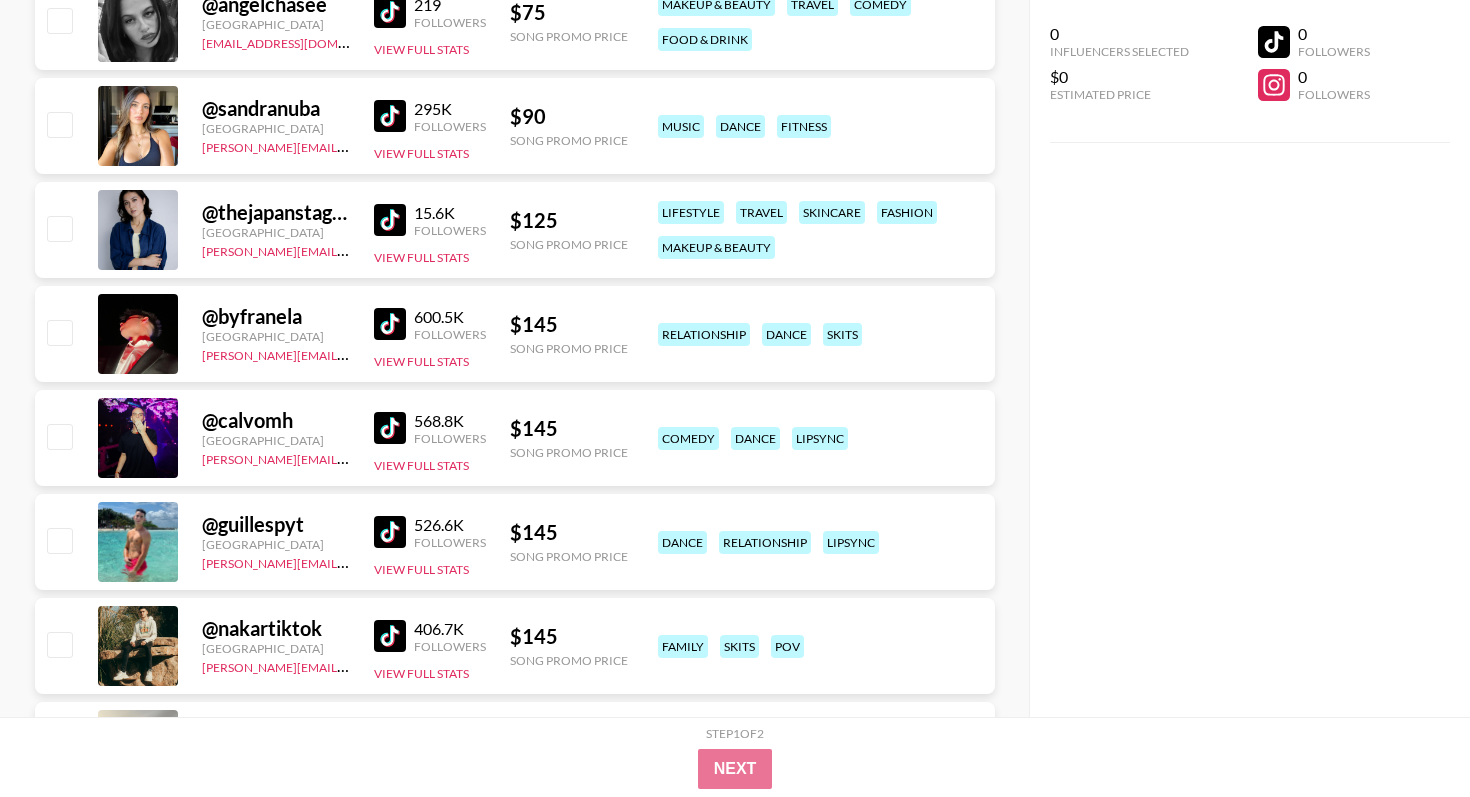 scroll, scrollTop: 0, scrollLeft: 0, axis: both 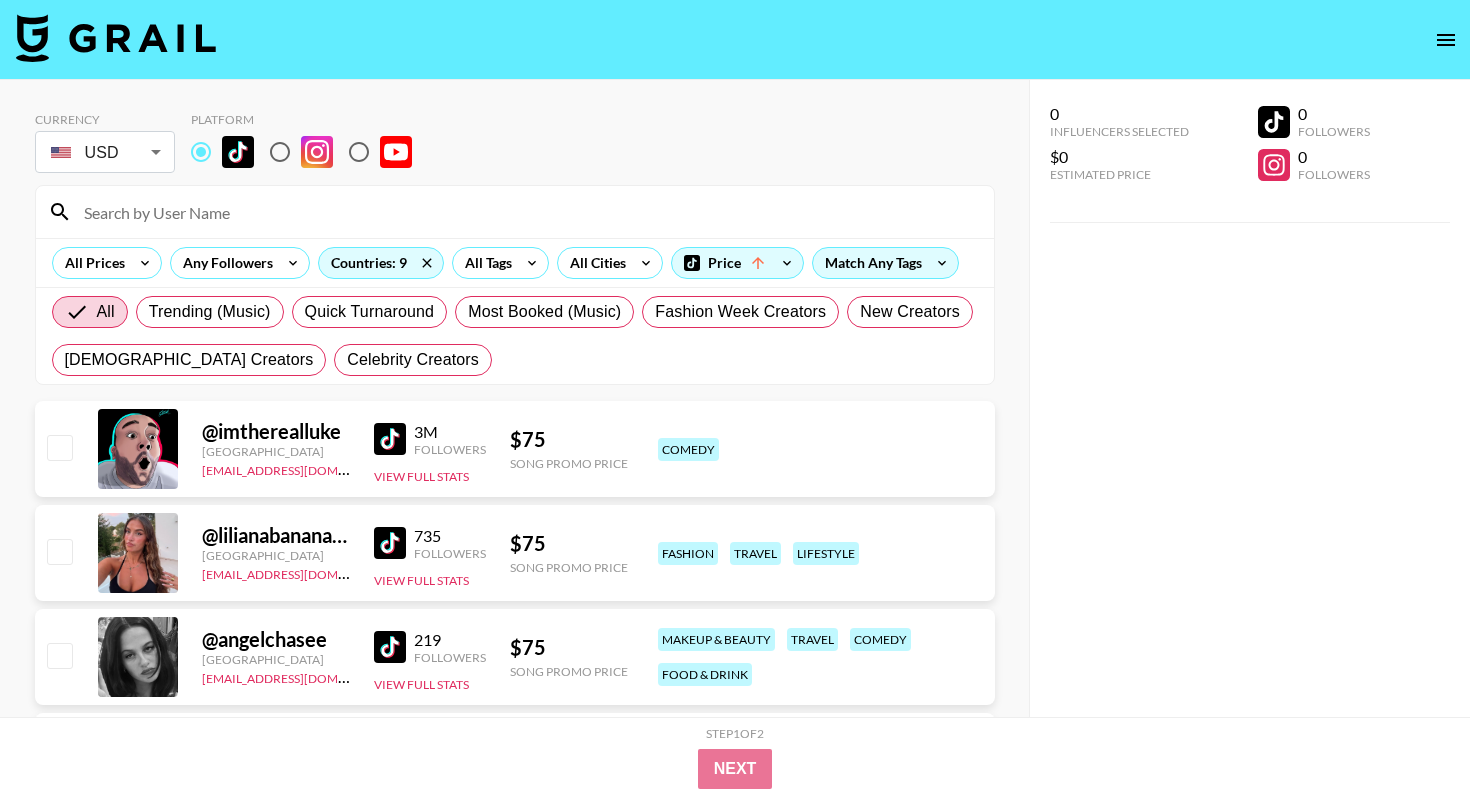 click at bounding box center [527, 212] 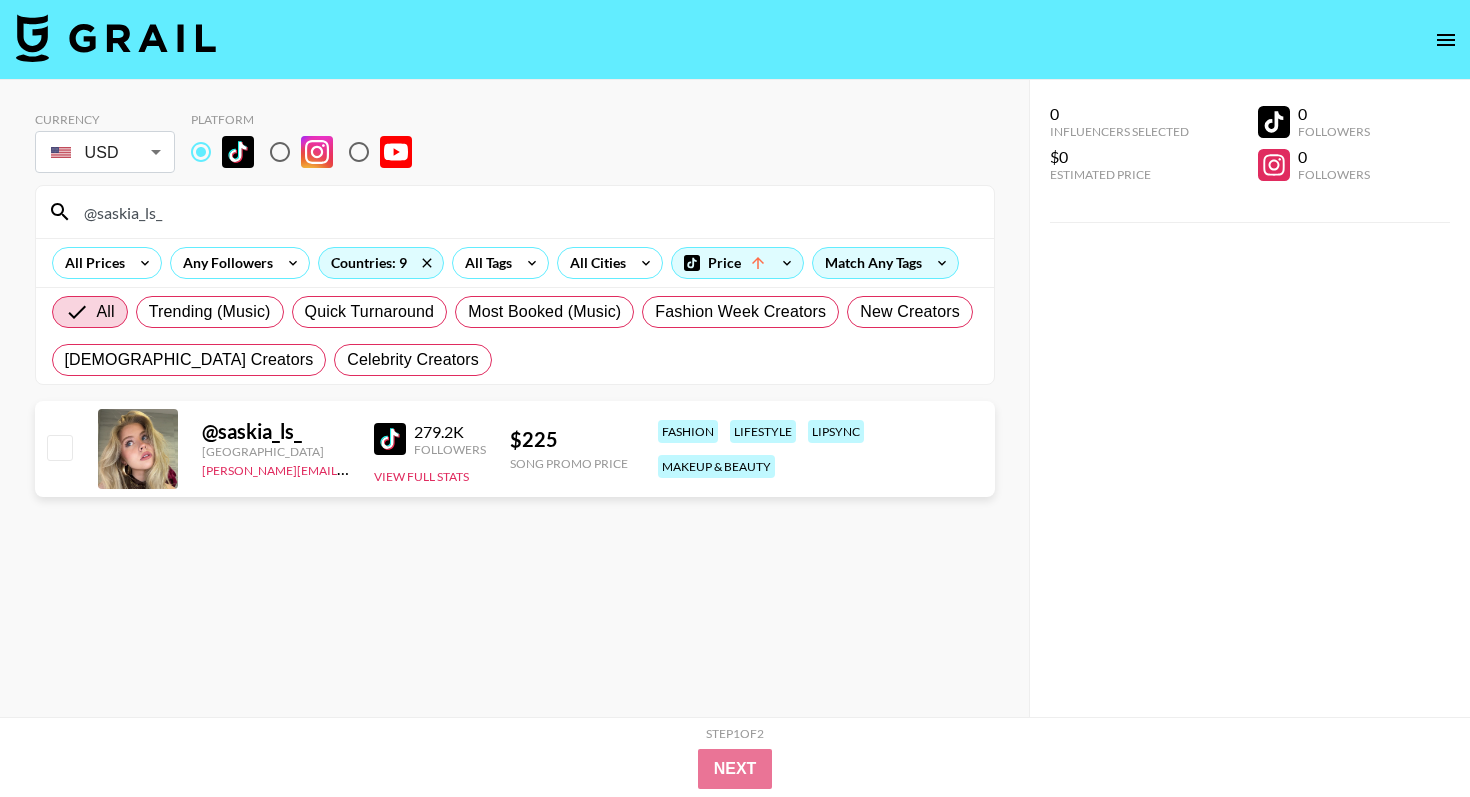 click on "@saskia_ls_" at bounding box center [515, 212] 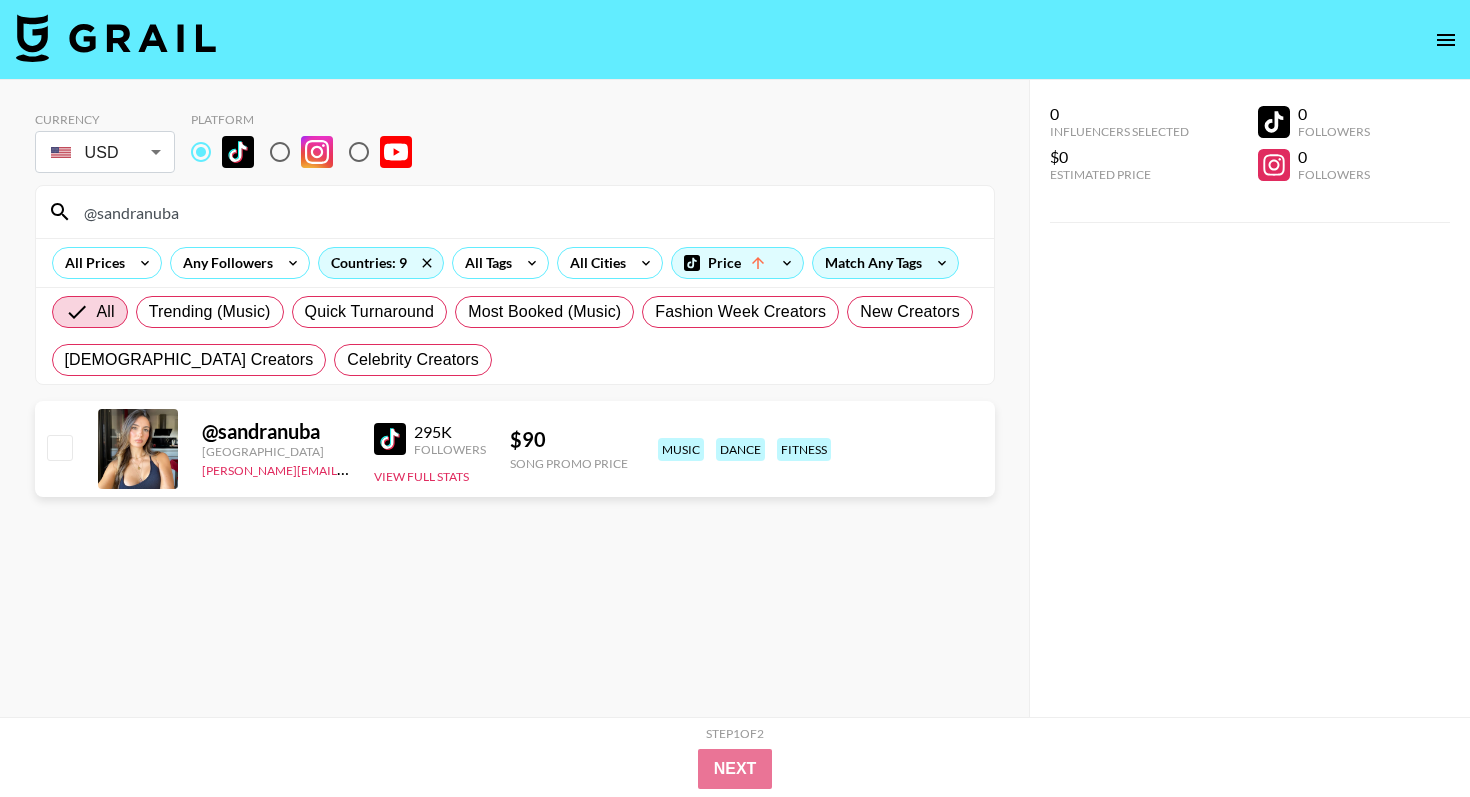 paste on "foodbyeu" 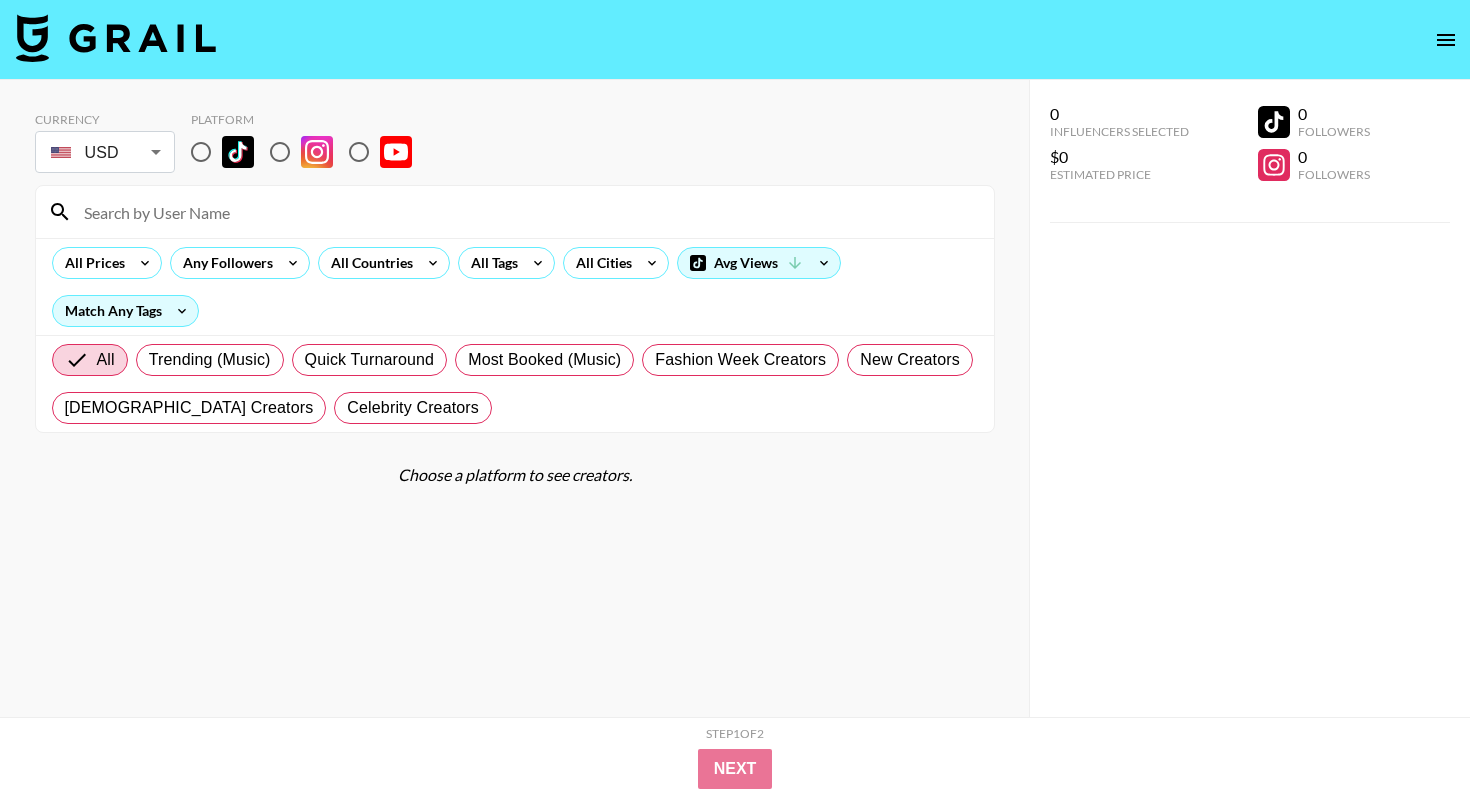 click at bounding box center [527, 212] 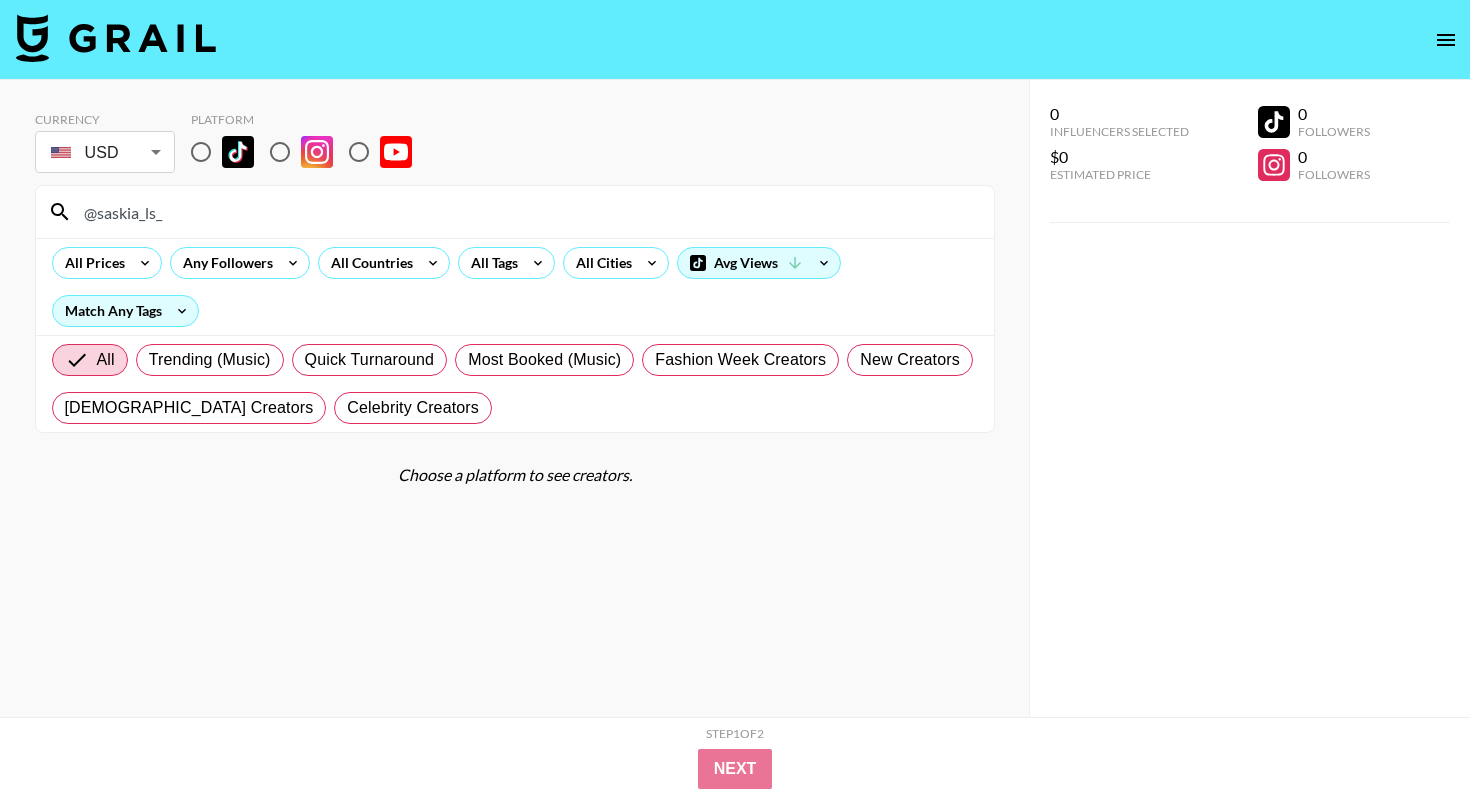 type on "@saskia_ls_" 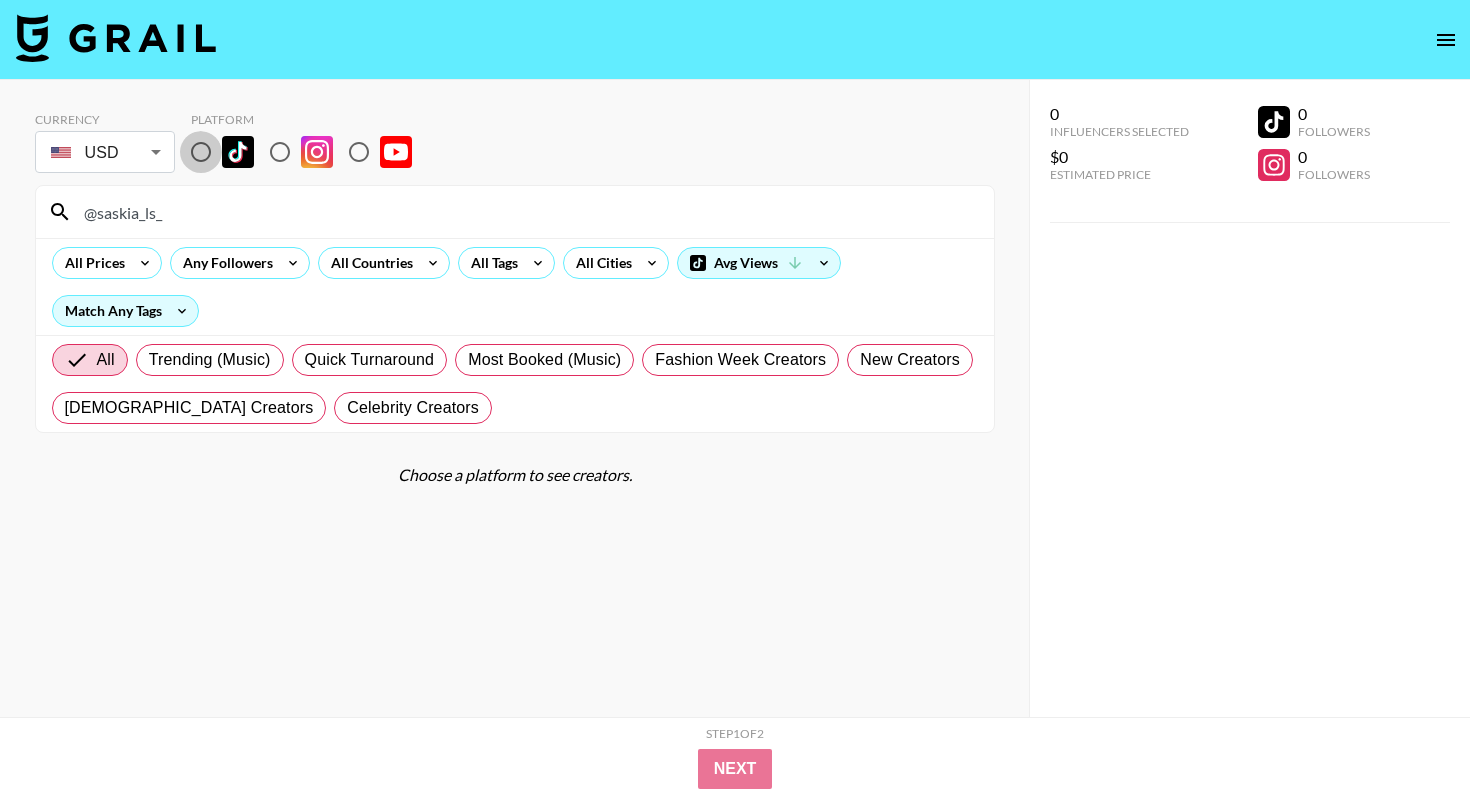 click at bounding box center (201, 152) 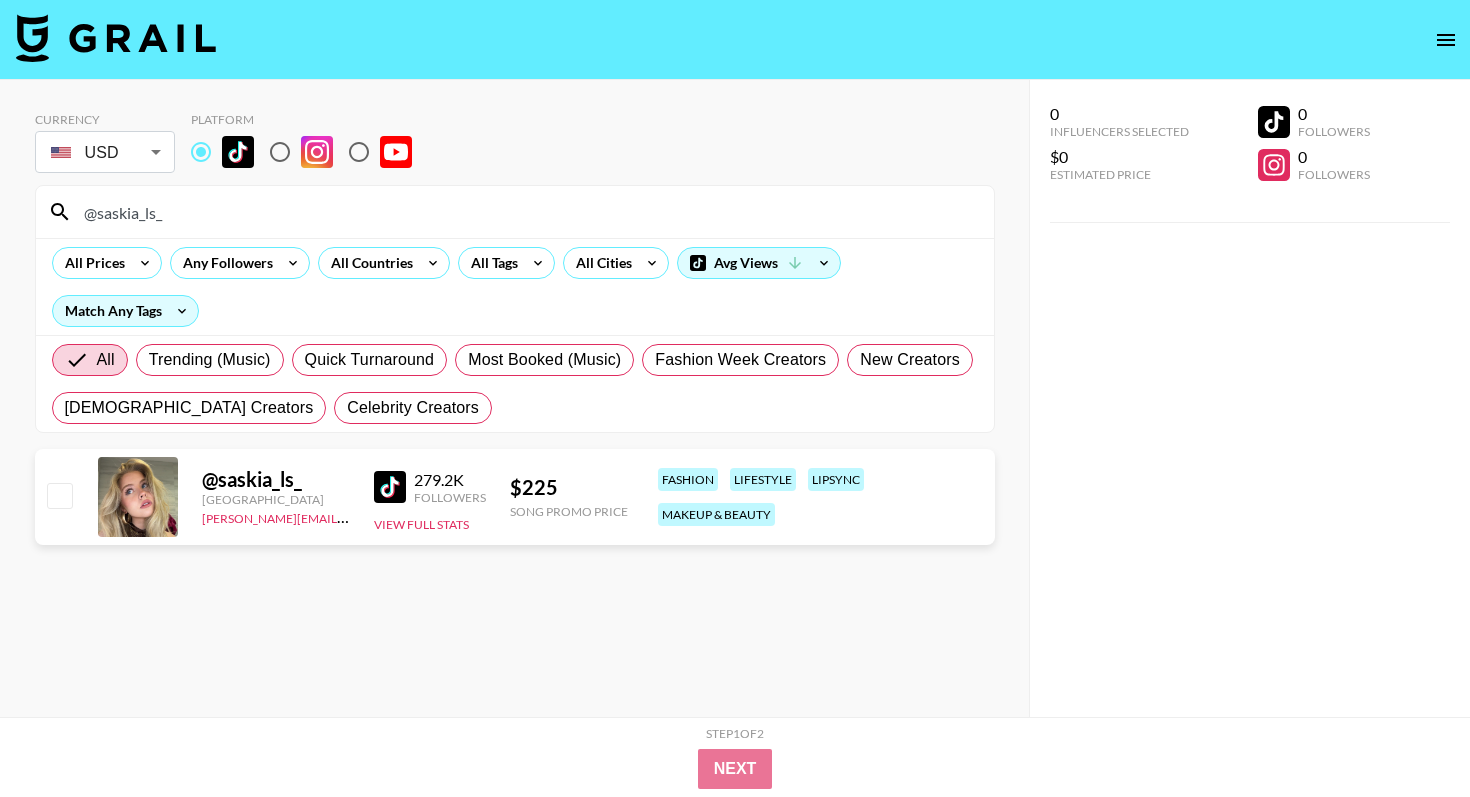 click at bounding box center (138, 497) 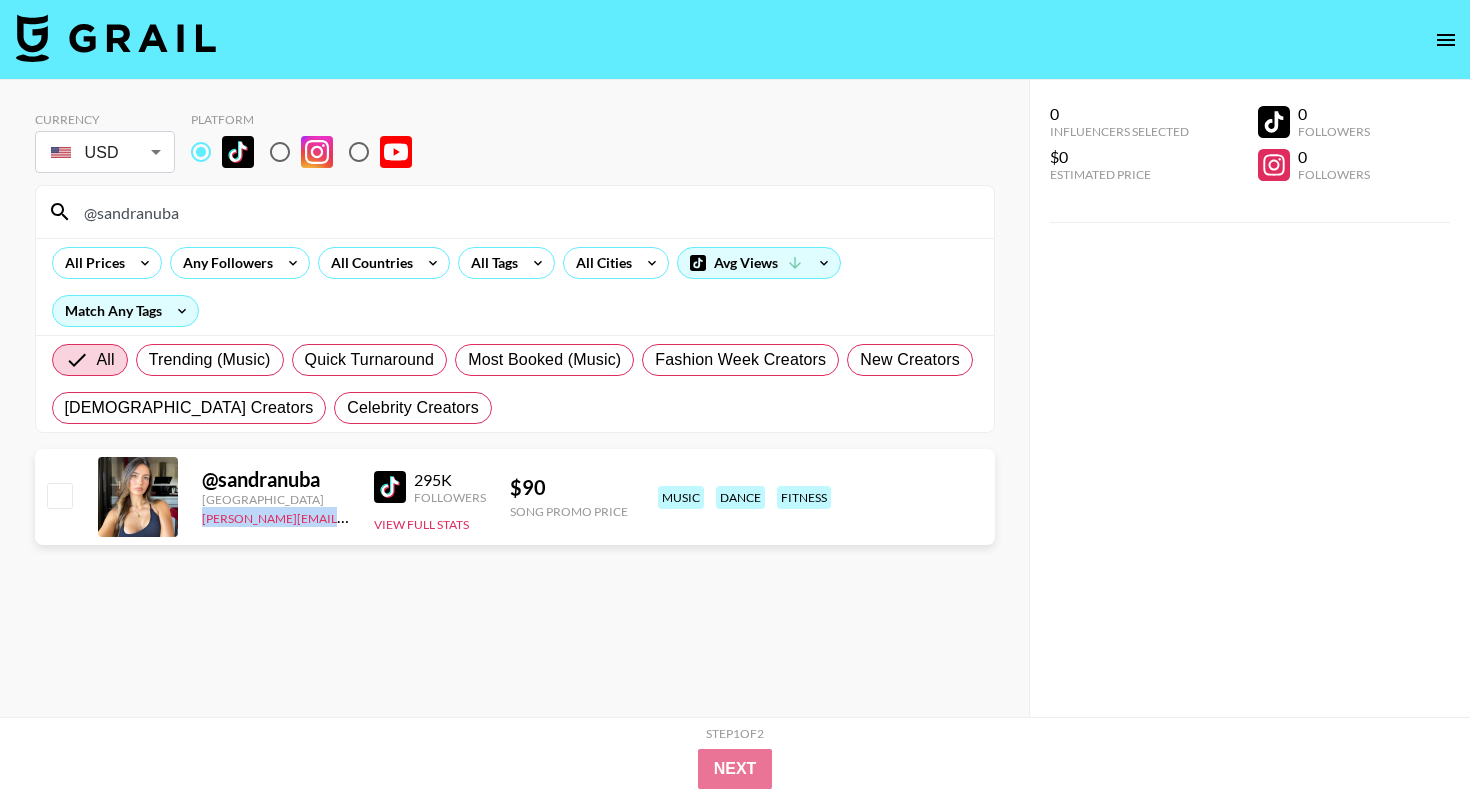click at bounding box center (390, 487) 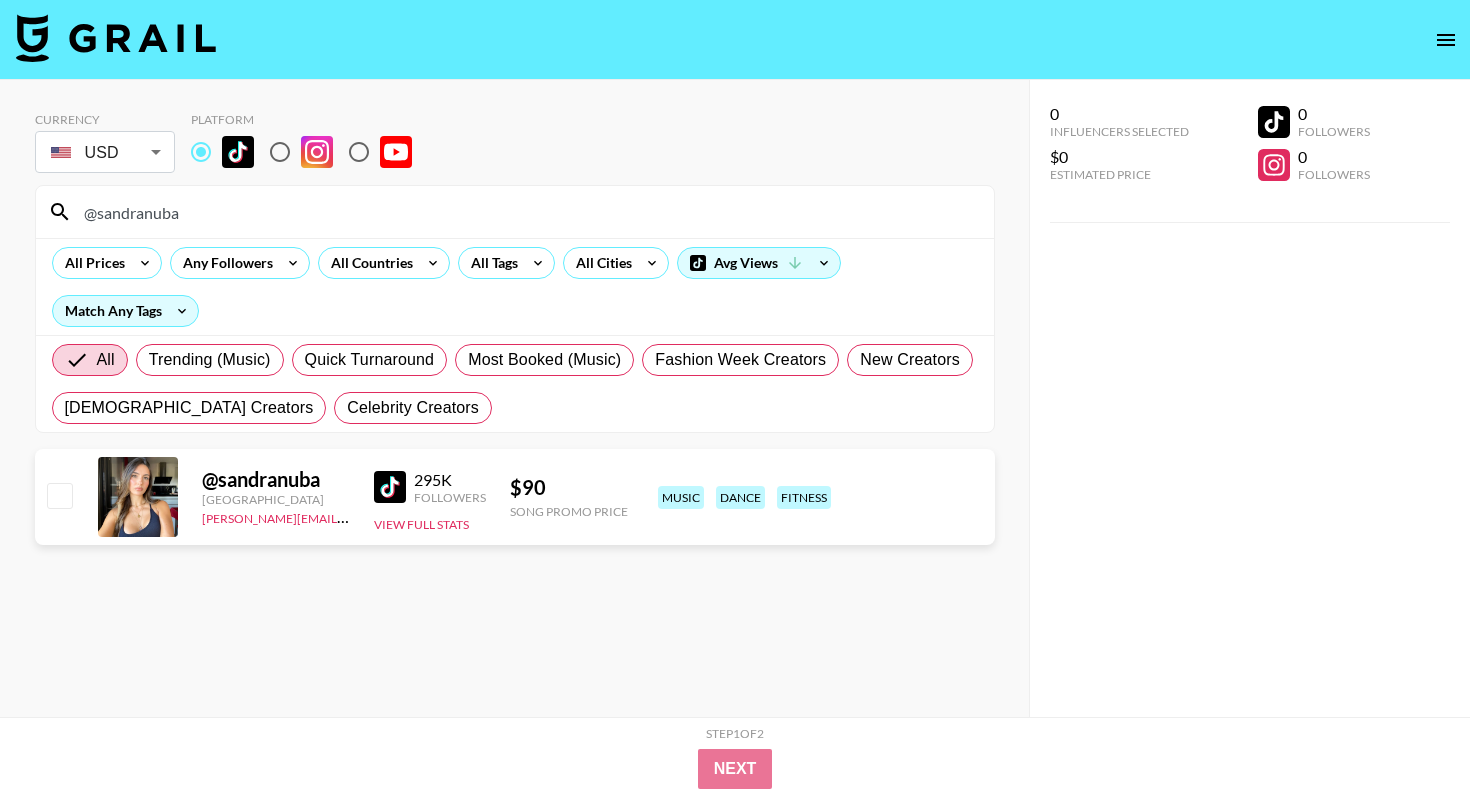 click on "@sandranuba" at bounding box center [527, 212] 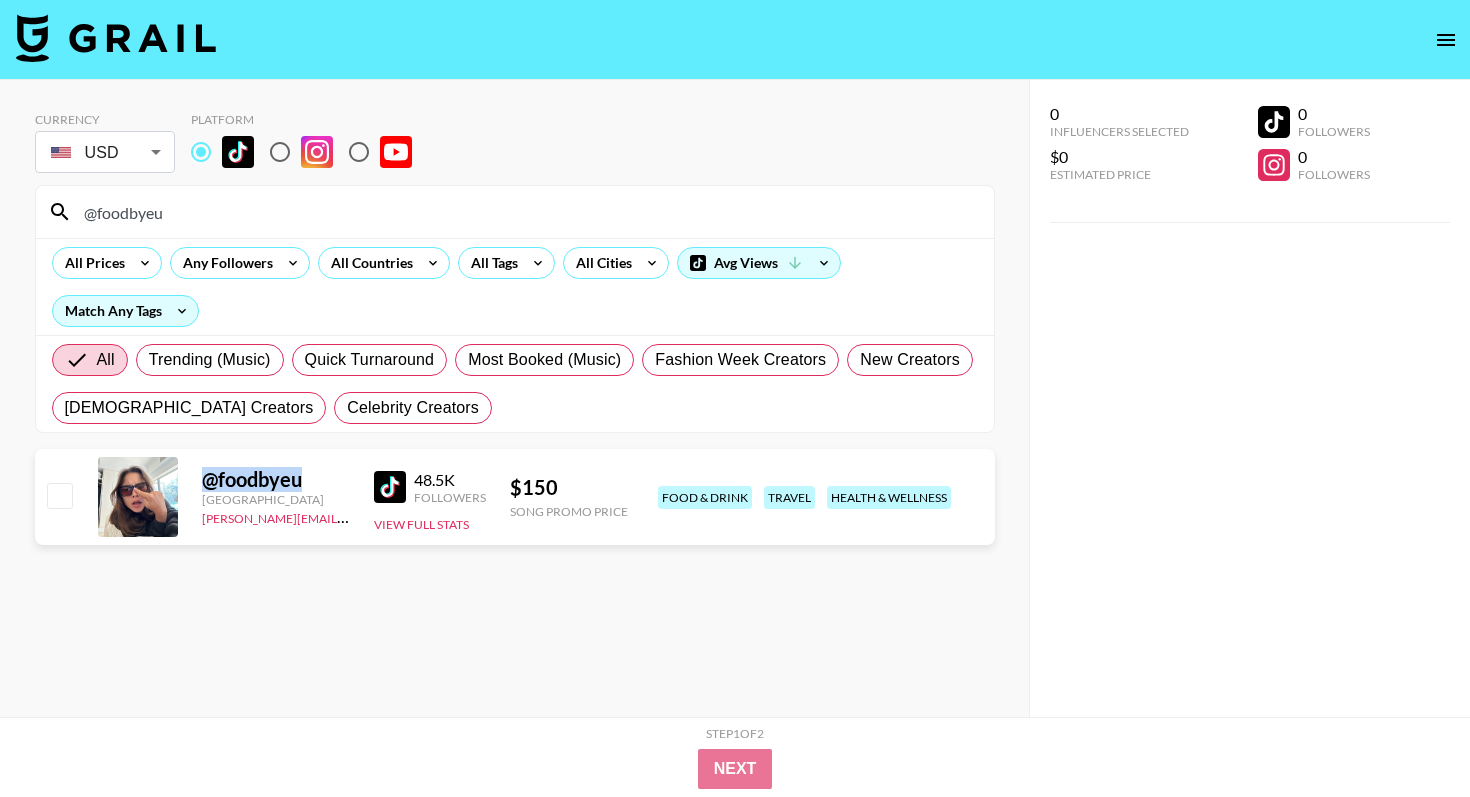 drag, startPoint x: 336, startPoint y: 488, endPoint x: 190, endPoint y: 475, distance: 146.57762 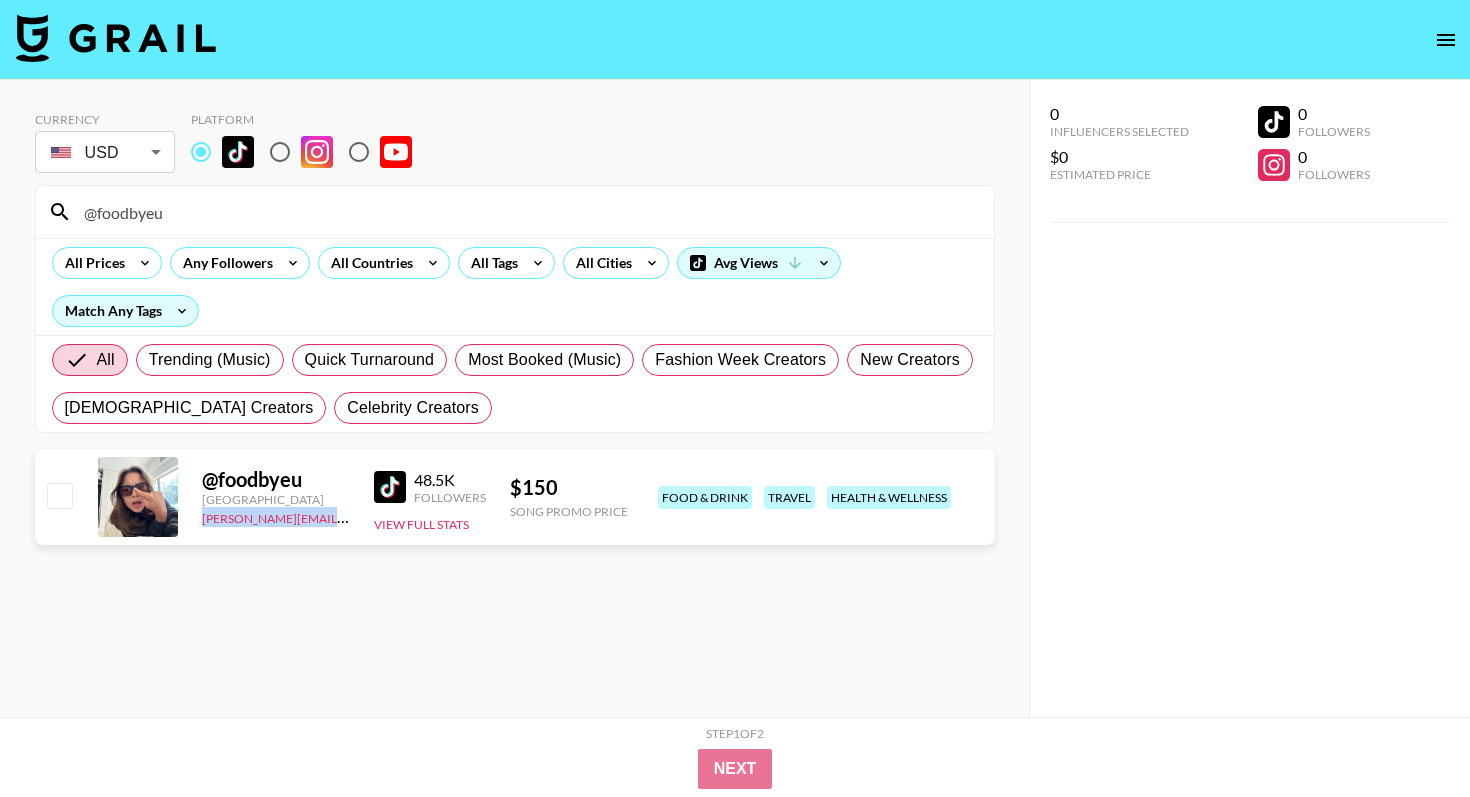 click at bounding box center (390, 487) 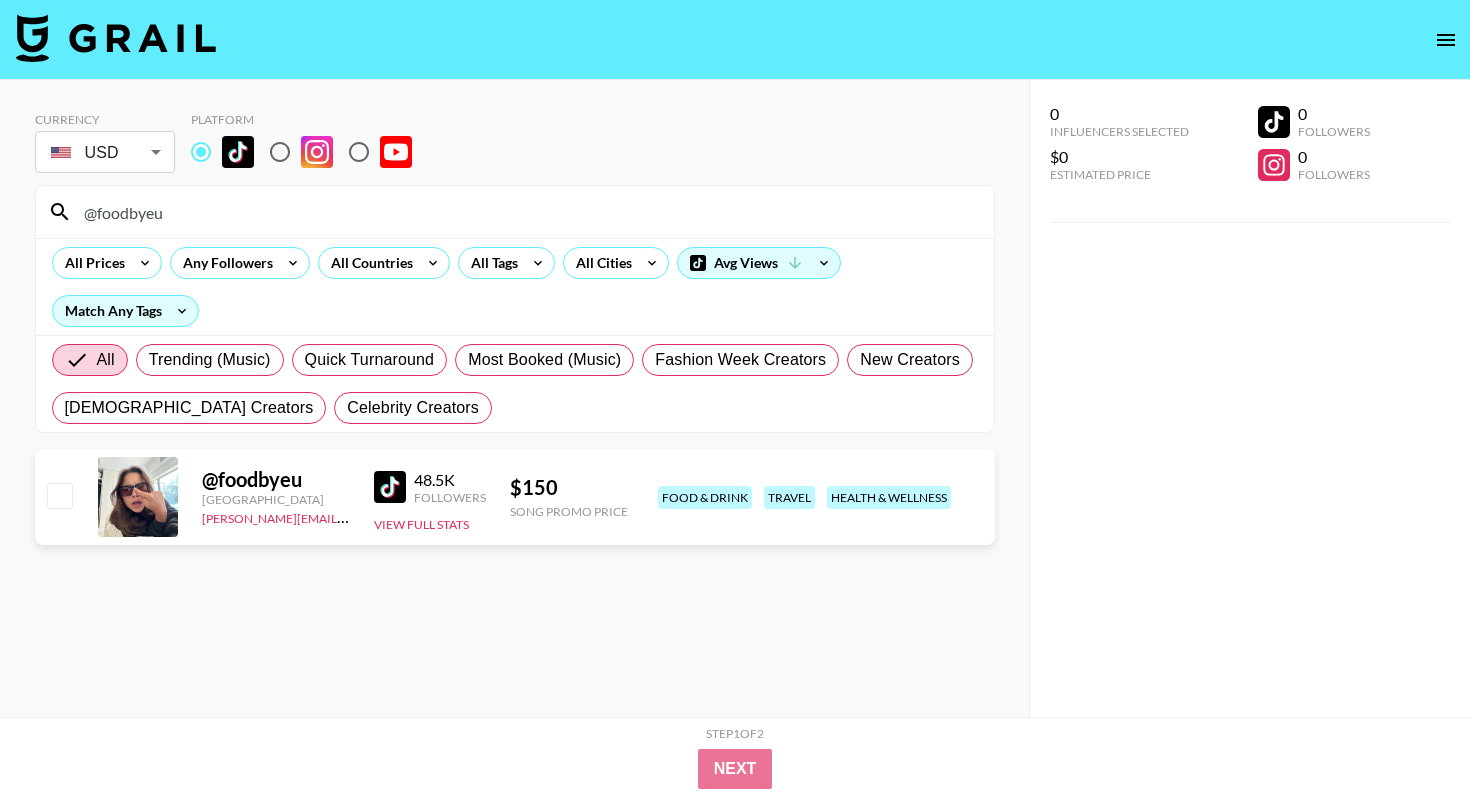 click on "Currency USD USD ​ Platform @foodbyeu All Prices Any Followers All Countries All Tags All Cities Avg Views Match Any Tags All Trending (Music) Quick Turnaround Most Booked (Music) Fashion Week Creators New Creators LGBTQIA+ Creators Celebrity Creators" at bounding box center (515, 264) 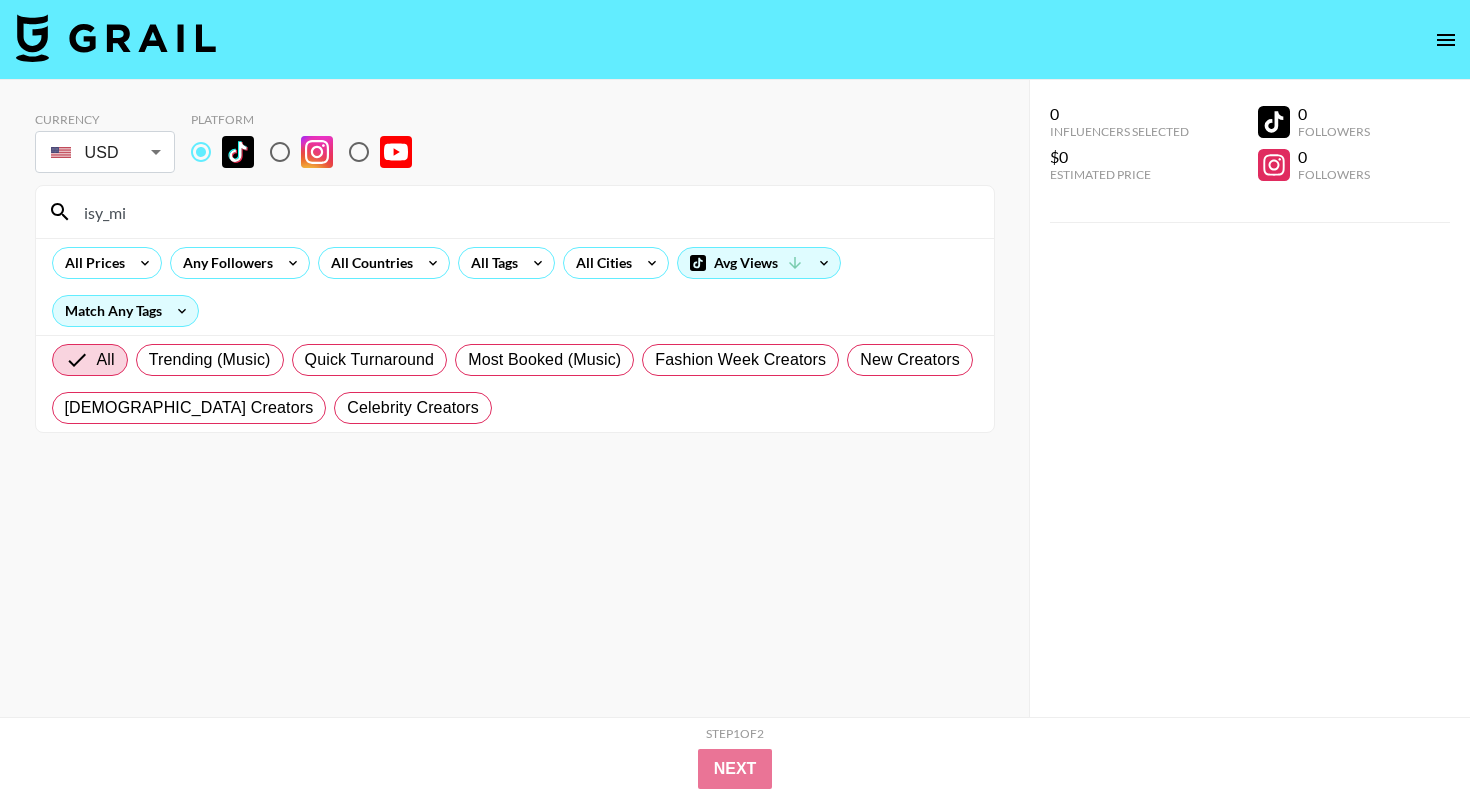 click on "isy_mi" at bounding box center (527, 212) 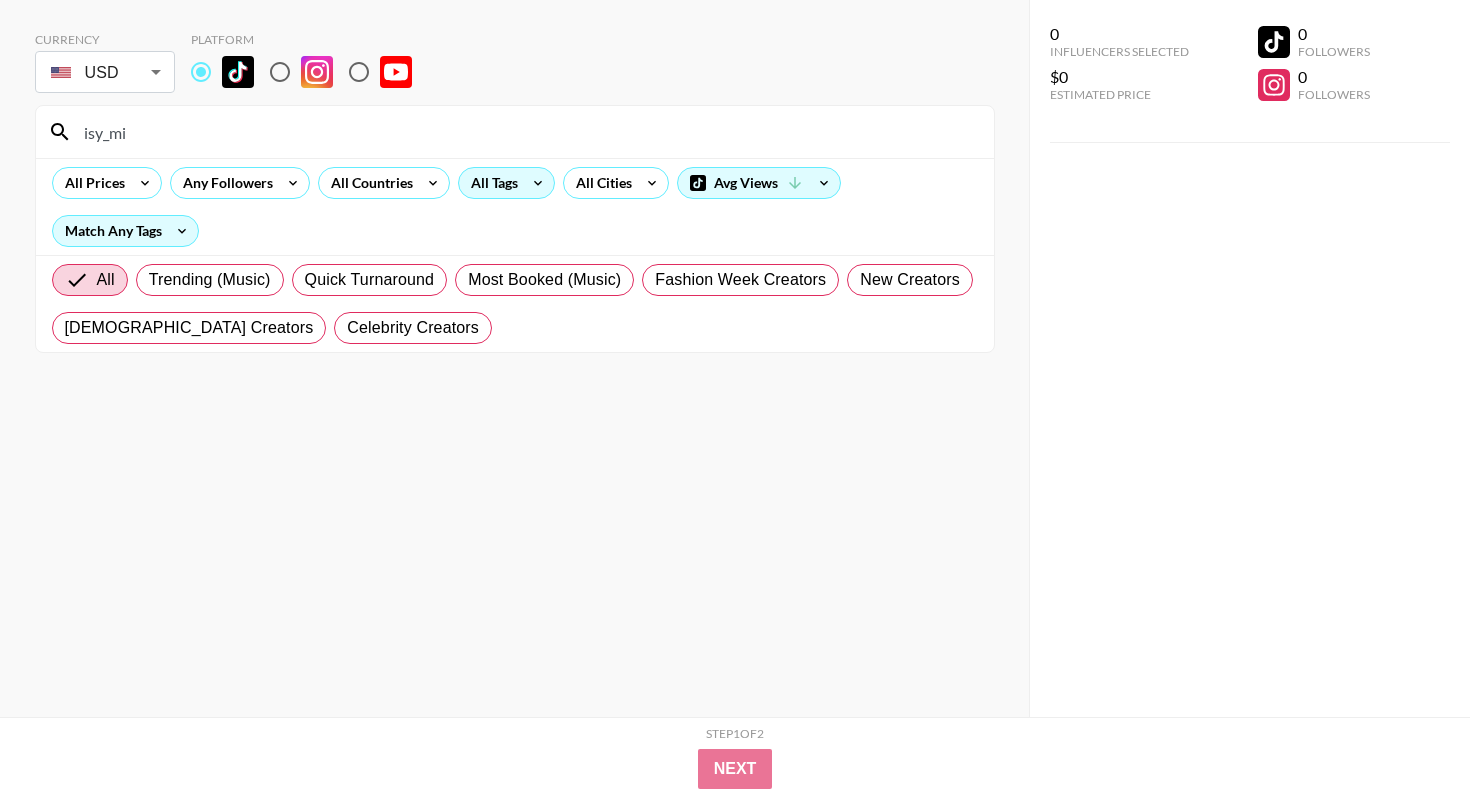 scroll, scrollTop: 0, scrollLeft: 0, axis: both 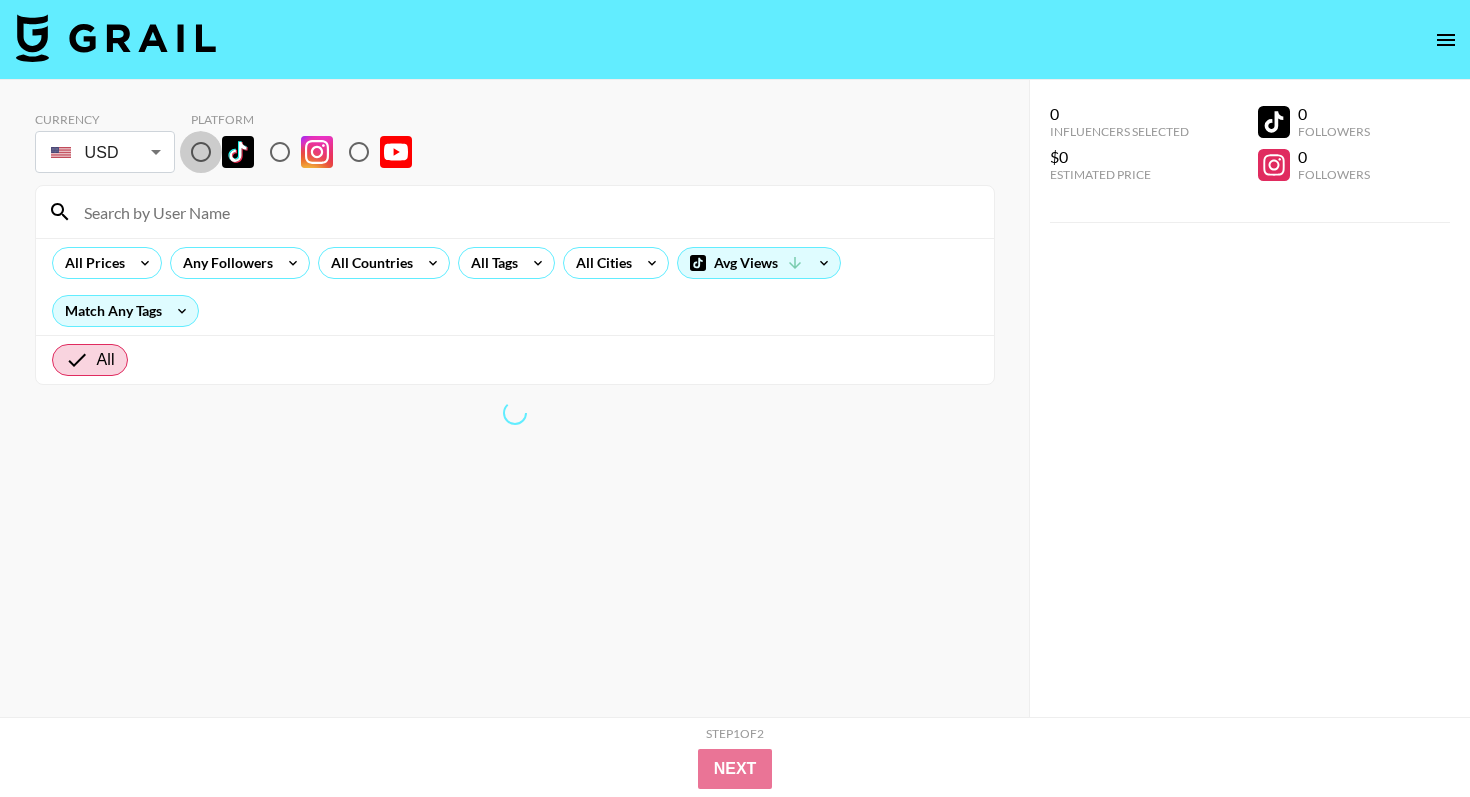 click at bounding box center [201, 152] 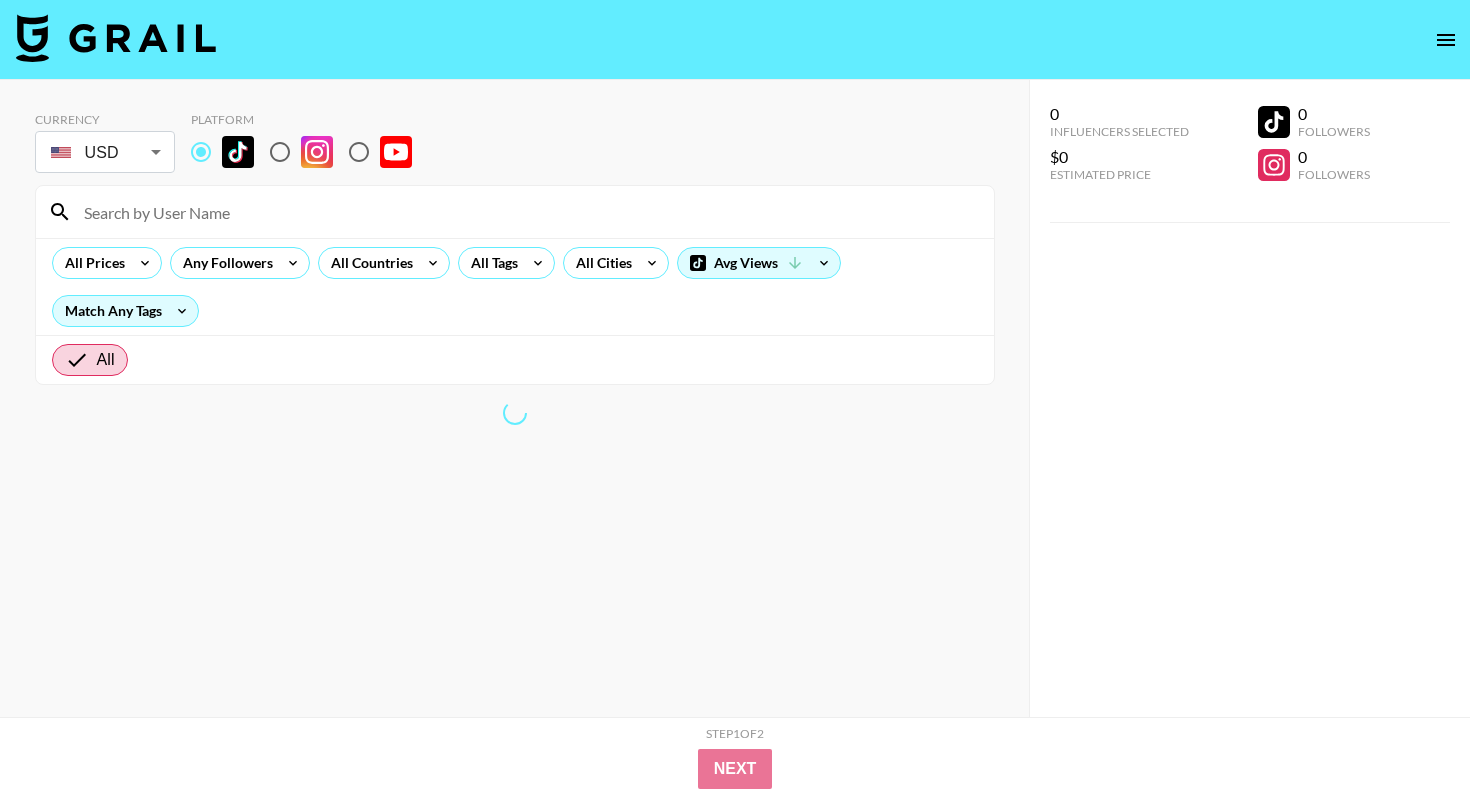 click at bounding box center (527, 212) 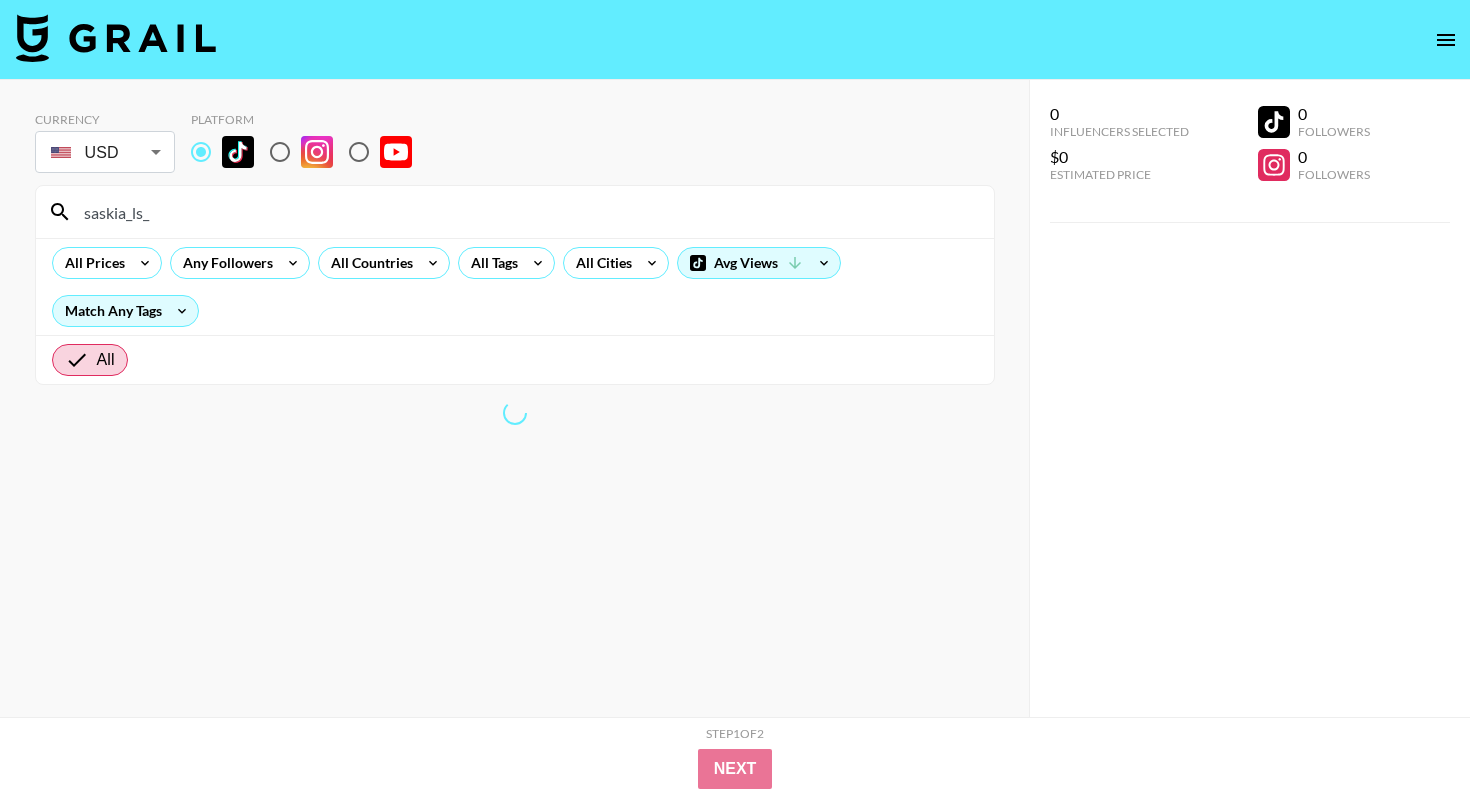 type on "saskia_ls_" 